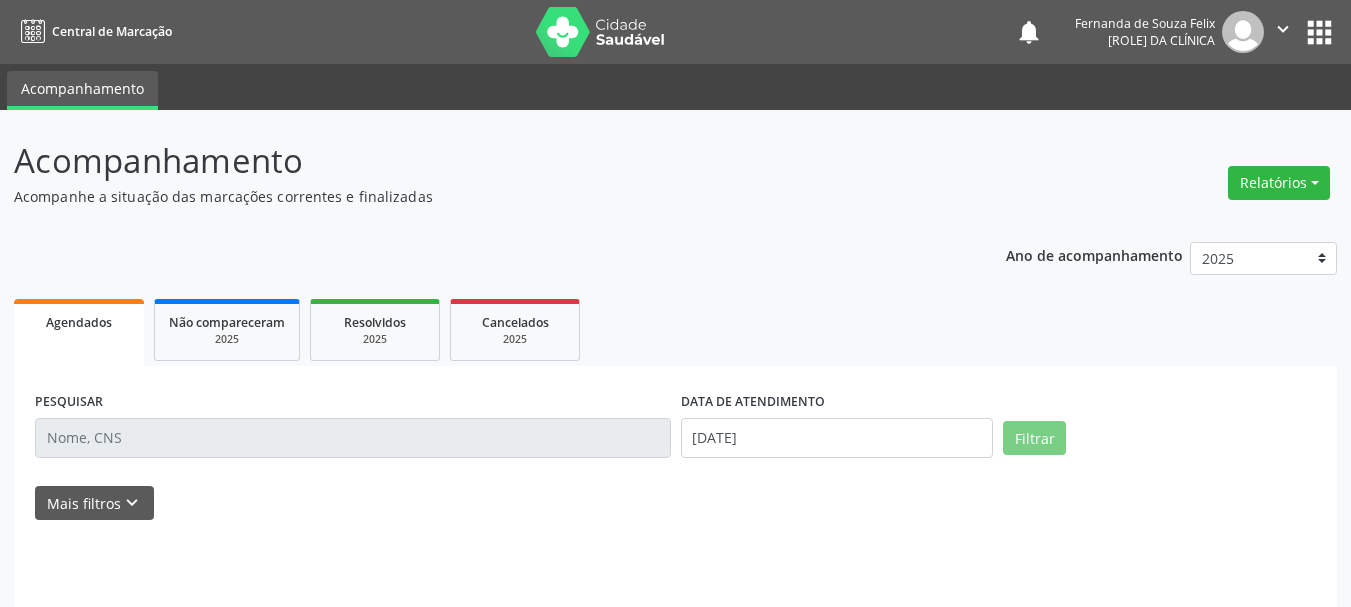scroll, scrollTop: 0, scrollLeft: 0, axis: both 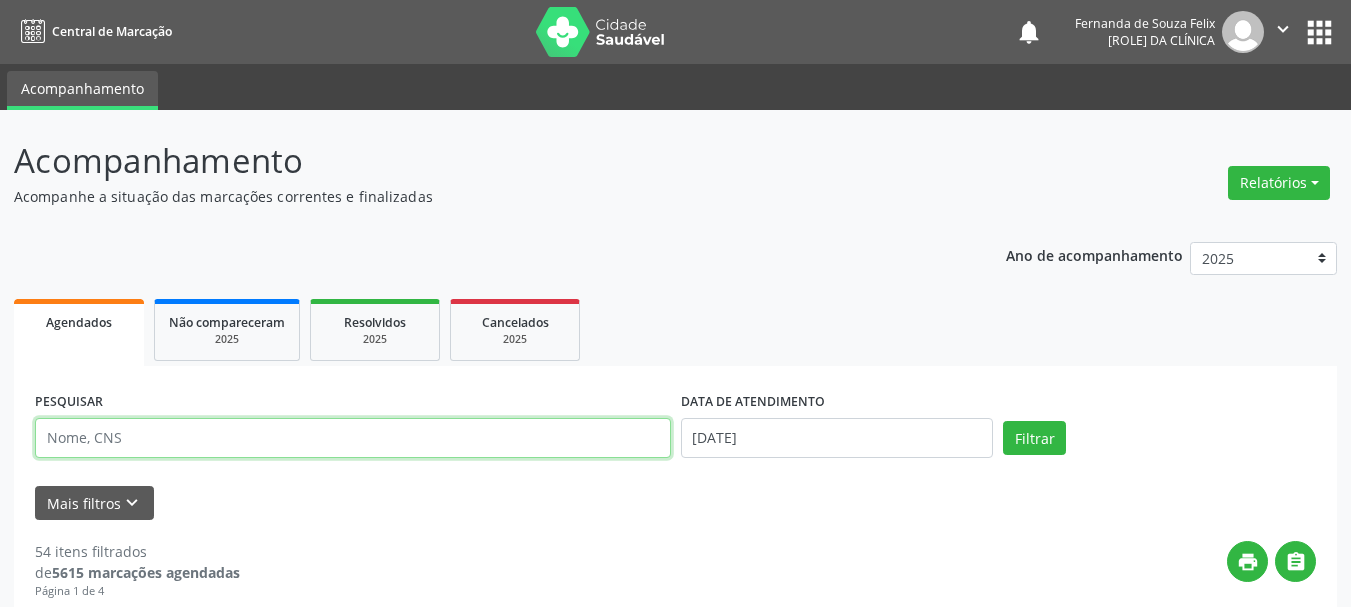 click at bounding box center [353, 438] 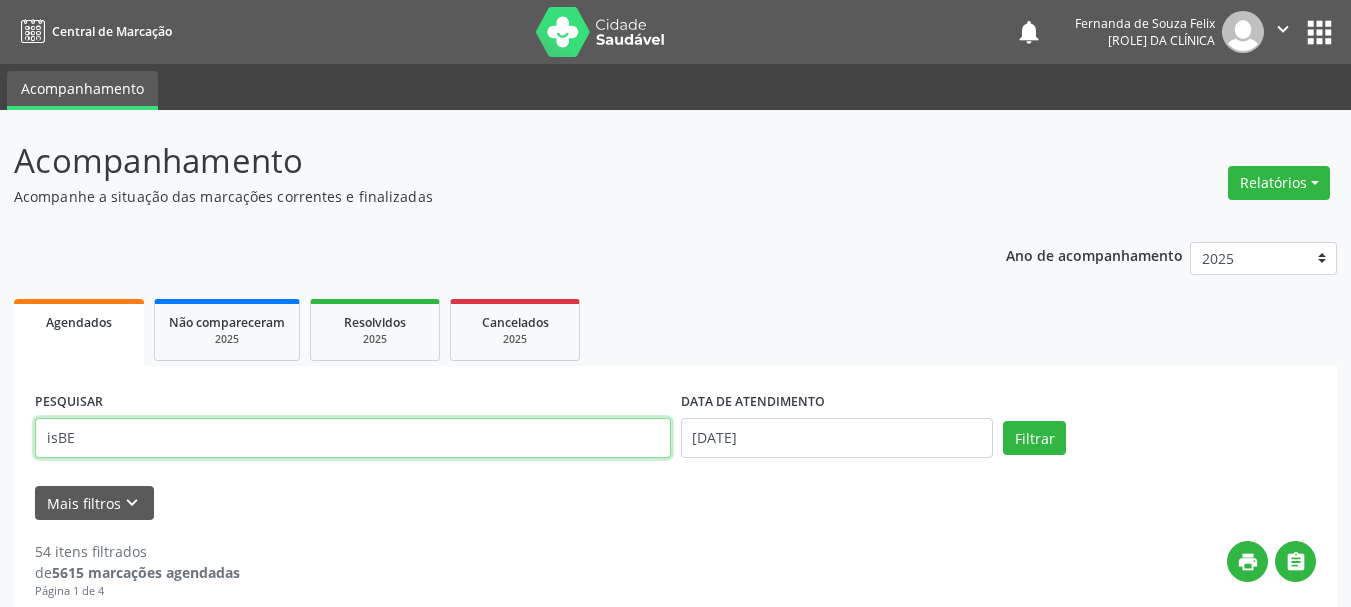 click on "Filtrar" at bounding box center (1034, 438) 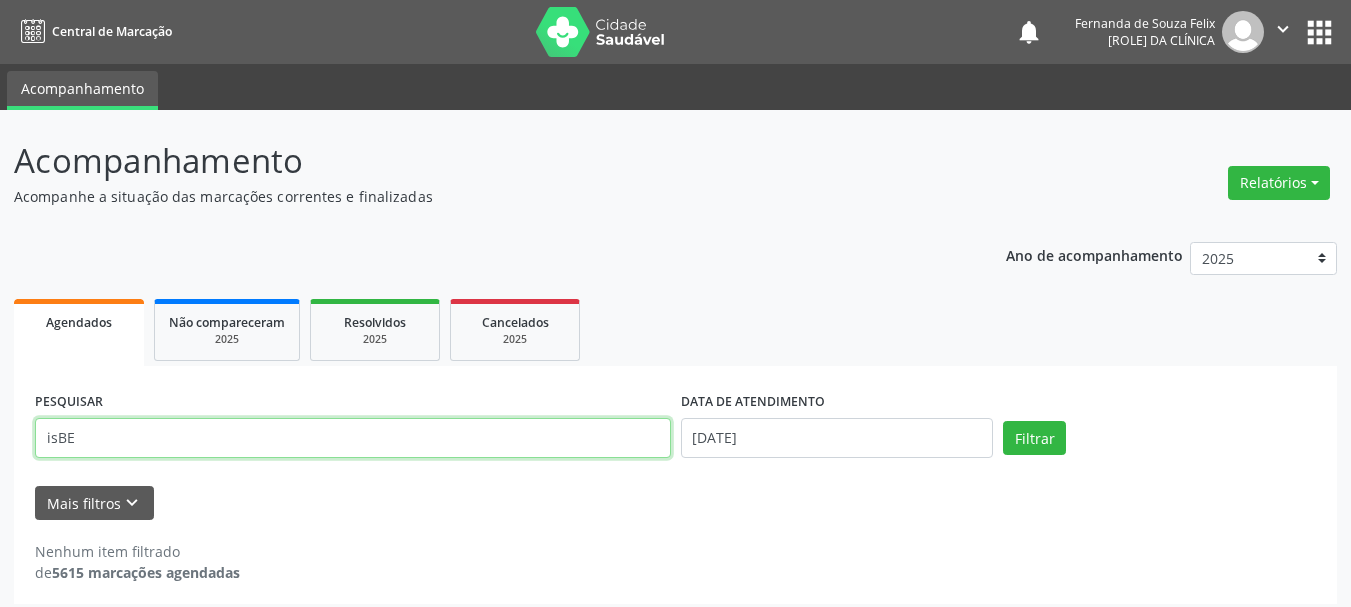 drag, startPoint x: 61, startPoint y: 441, endPoint x: 80, endPoint y: 458, distance: 25.495098 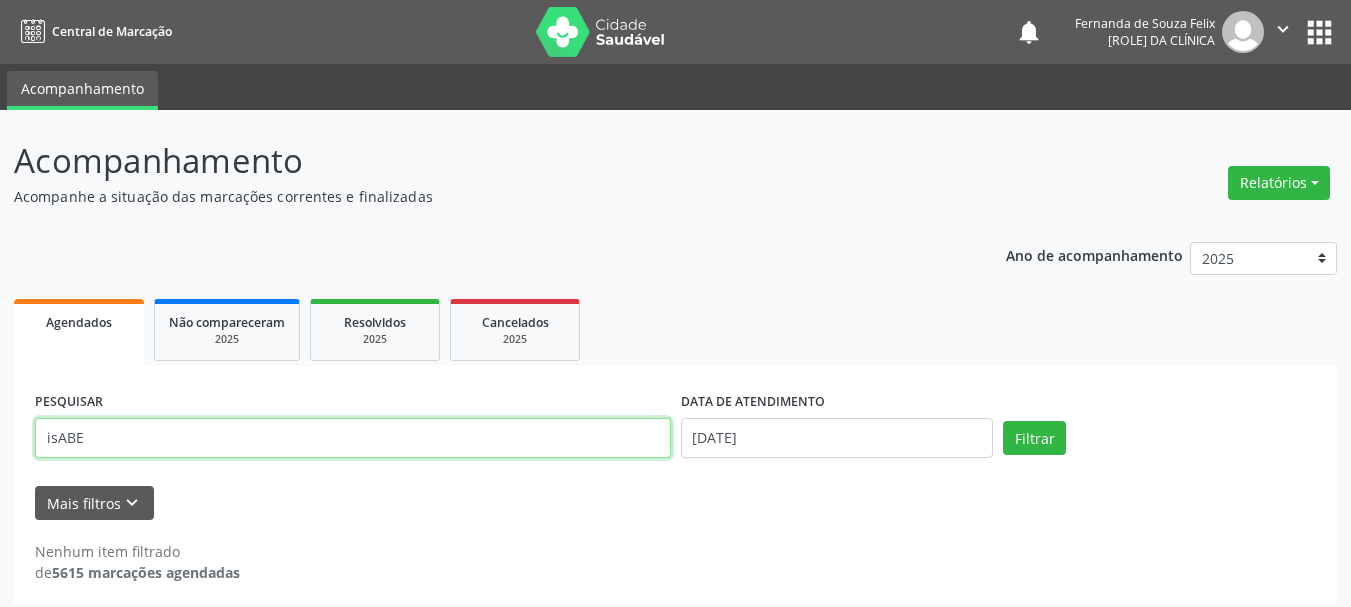 type on "isABE" 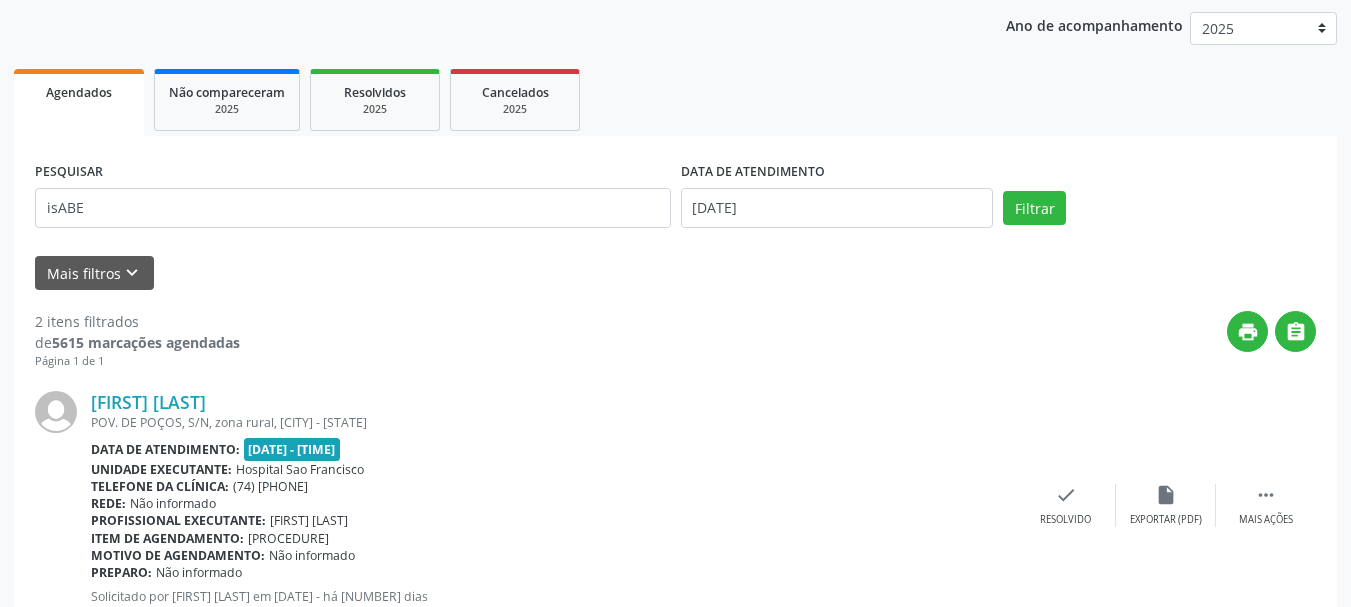 scroll, scrollTop: 500, scrollLeft: 0, axis: vertical 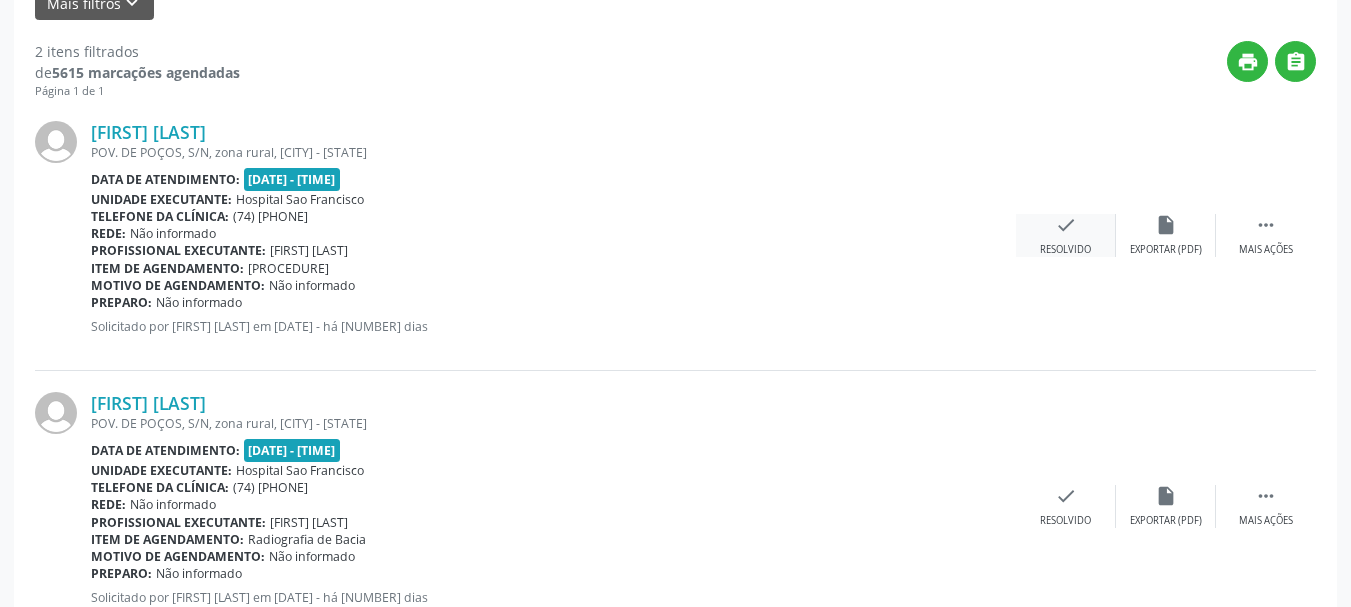 click on "check" at bounding box center [1166, 225] 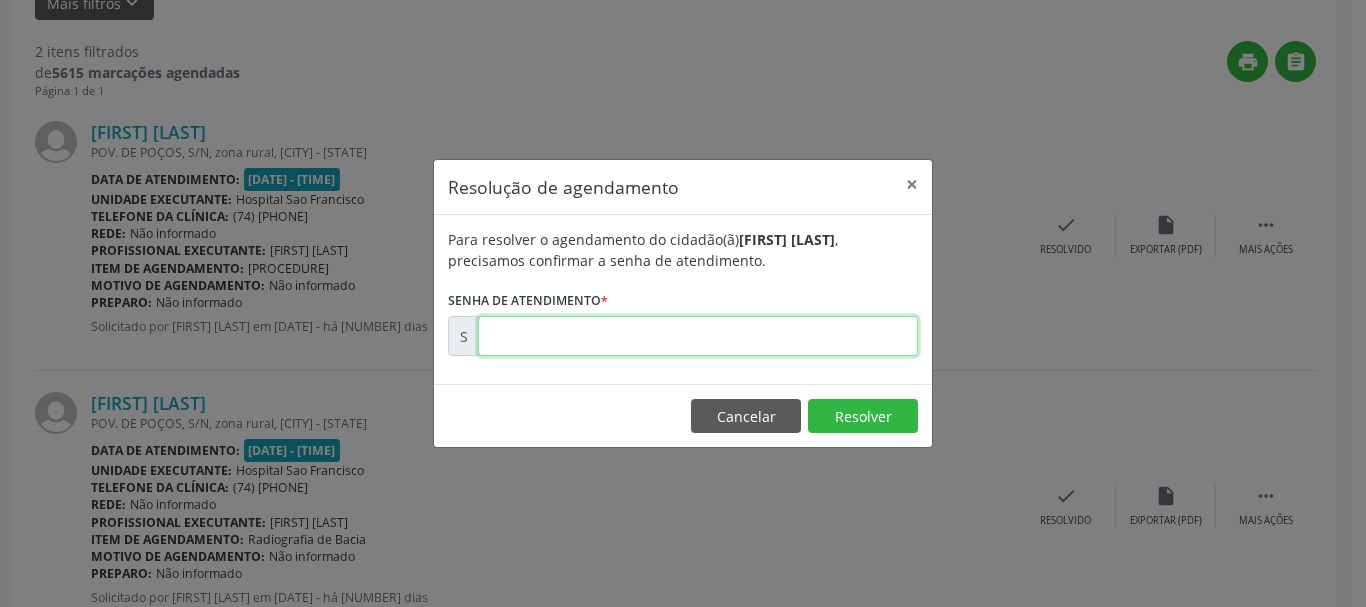 click at bounding box center (698, 336) 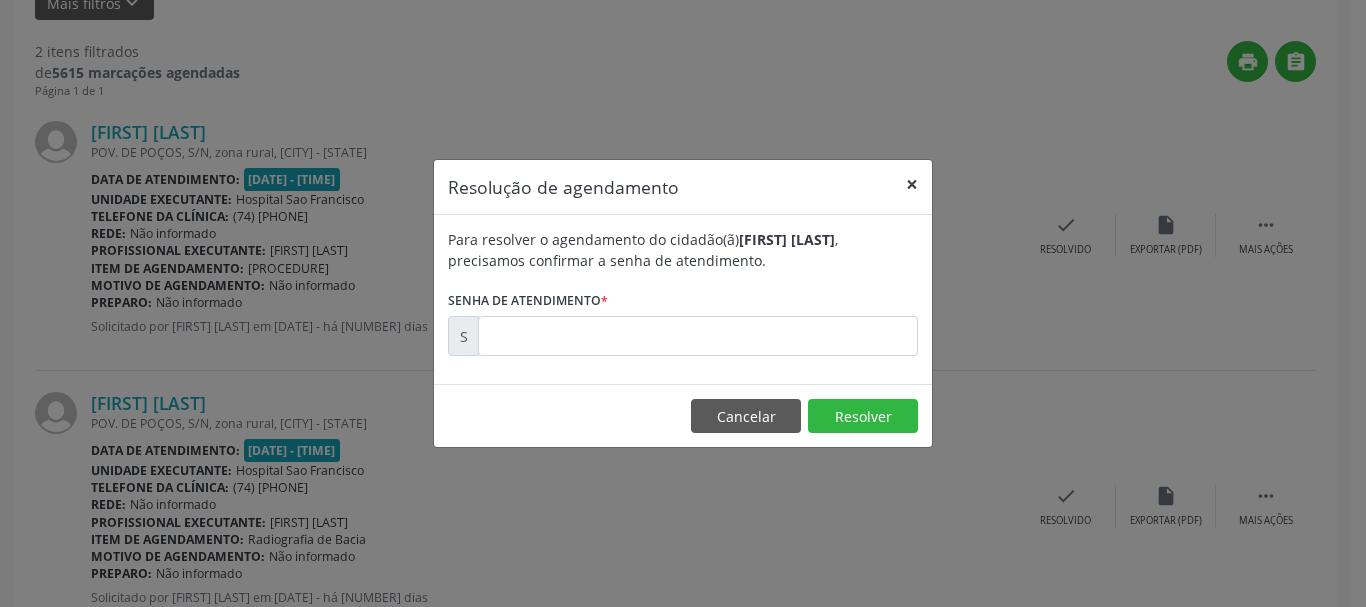 drag, startPoint x: 903, startPoint y: 194, endPoint x: 915, endPoint y: 181, distance: 17.691807 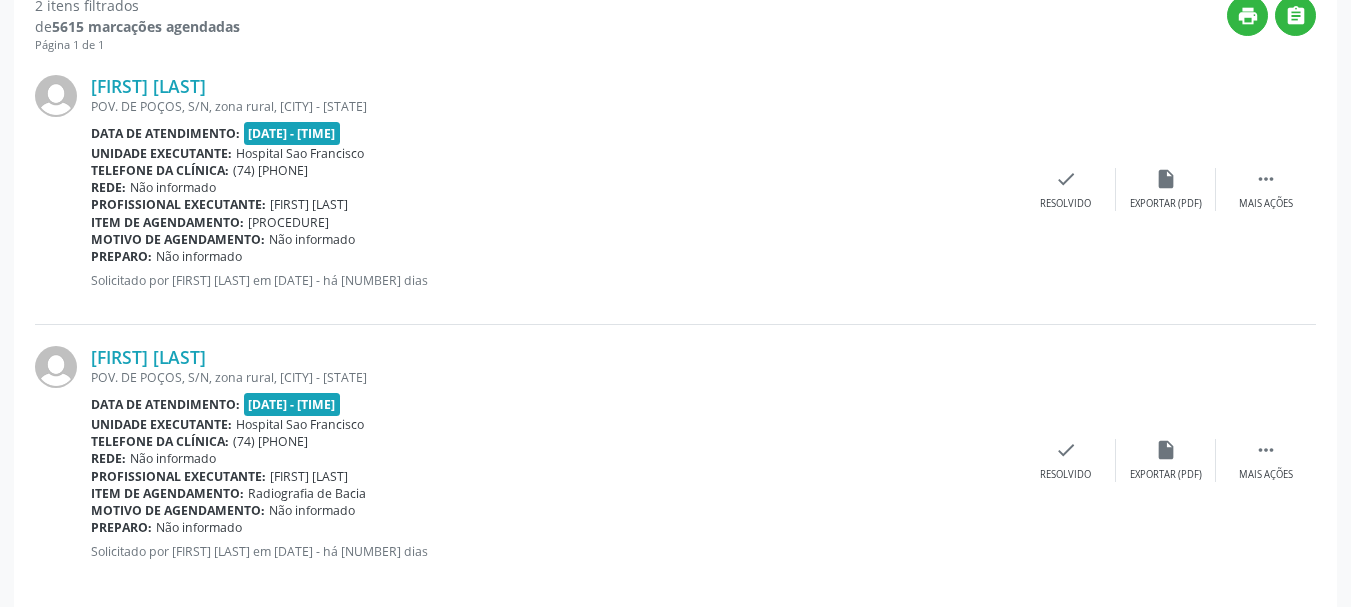 scroll, scrollTop: 569, scrollLeft: 0, axis: vertical 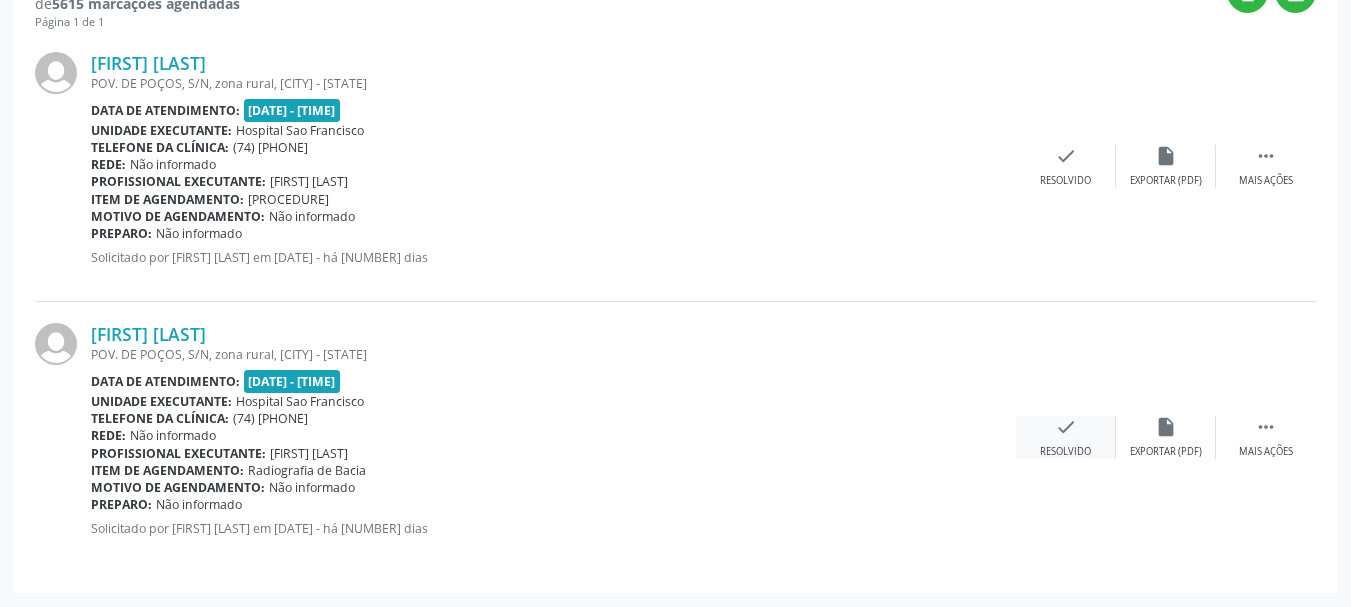click on "check" at bounding box center [1166, 156] 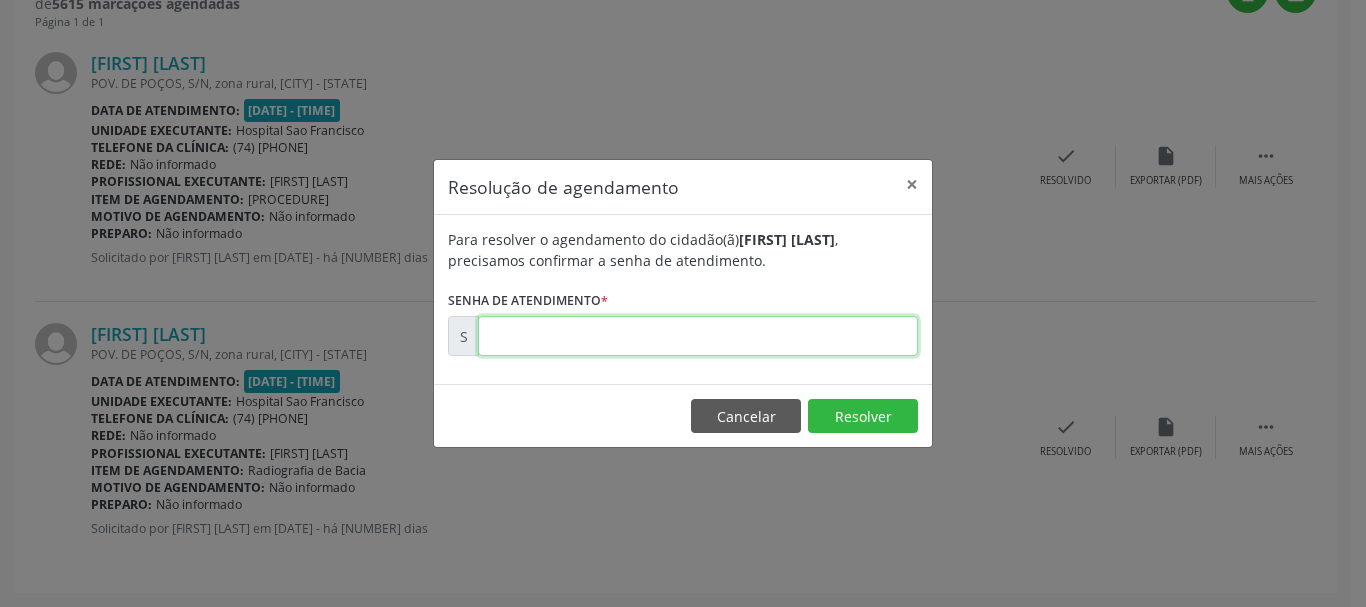 click at bounding box center (698, 336) 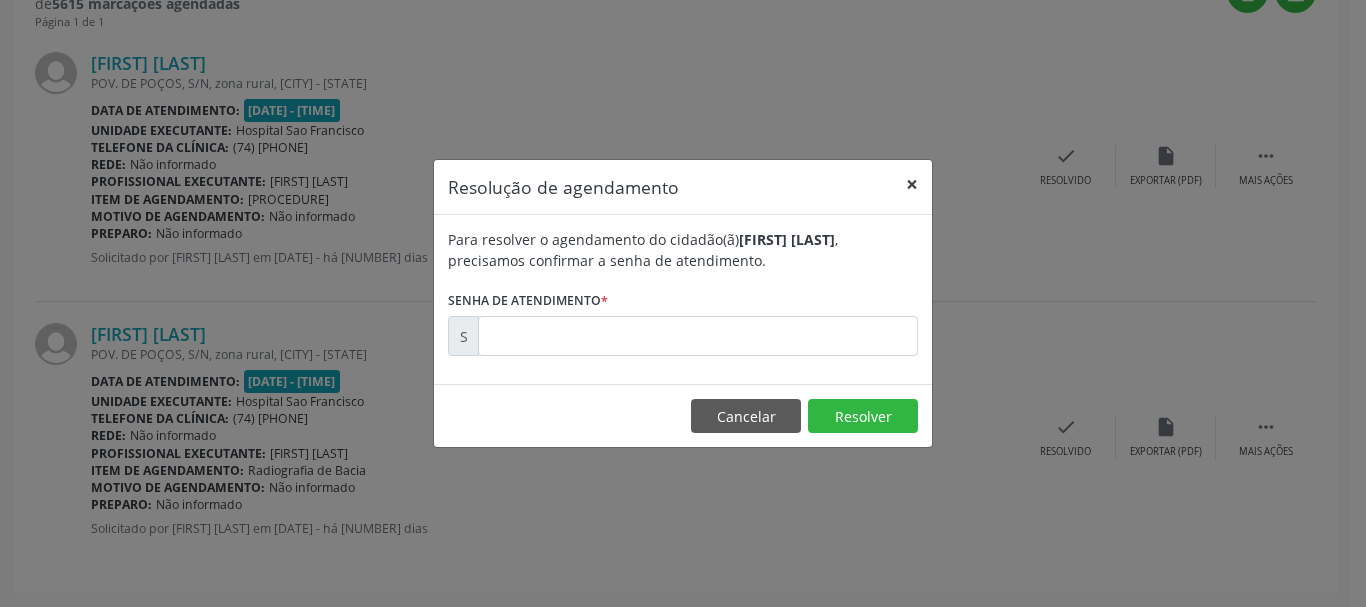 drag, startPoint x: 905, startPoint y: 185, endPoint x: 947, endPoint y: 213, distance: 50.47772 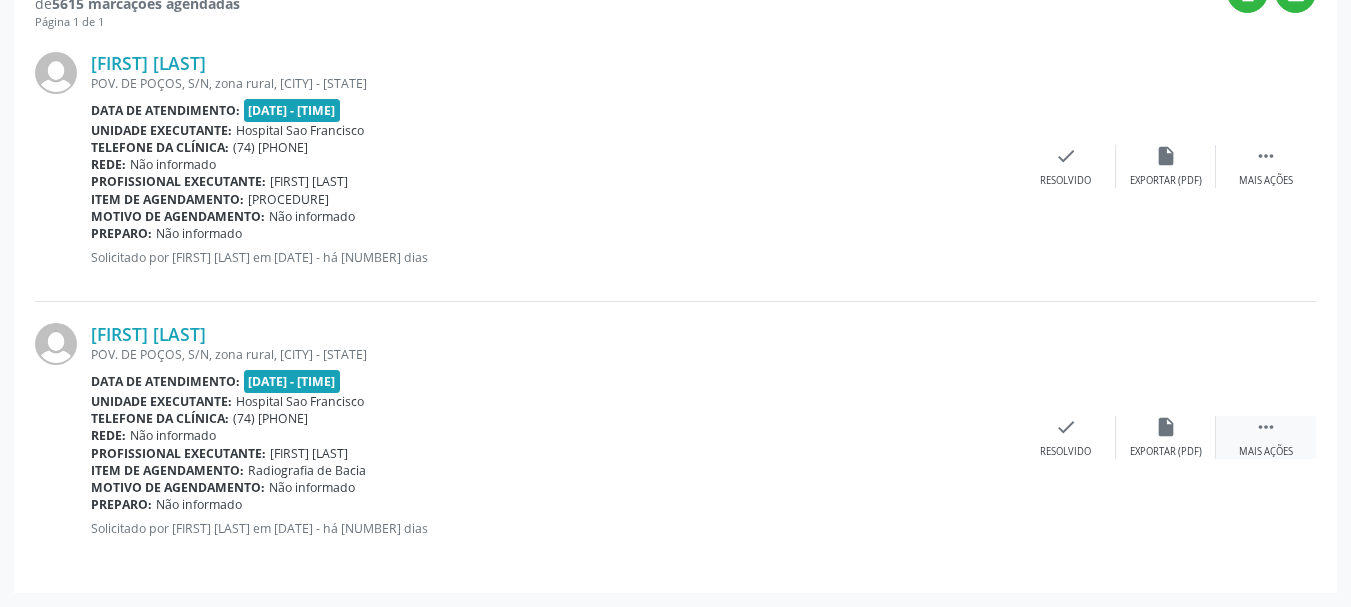 drag, startPoint x: 1266, startPoint y: 437, endPoint x: 1227, endPoint y: 432, distance: 39.319206 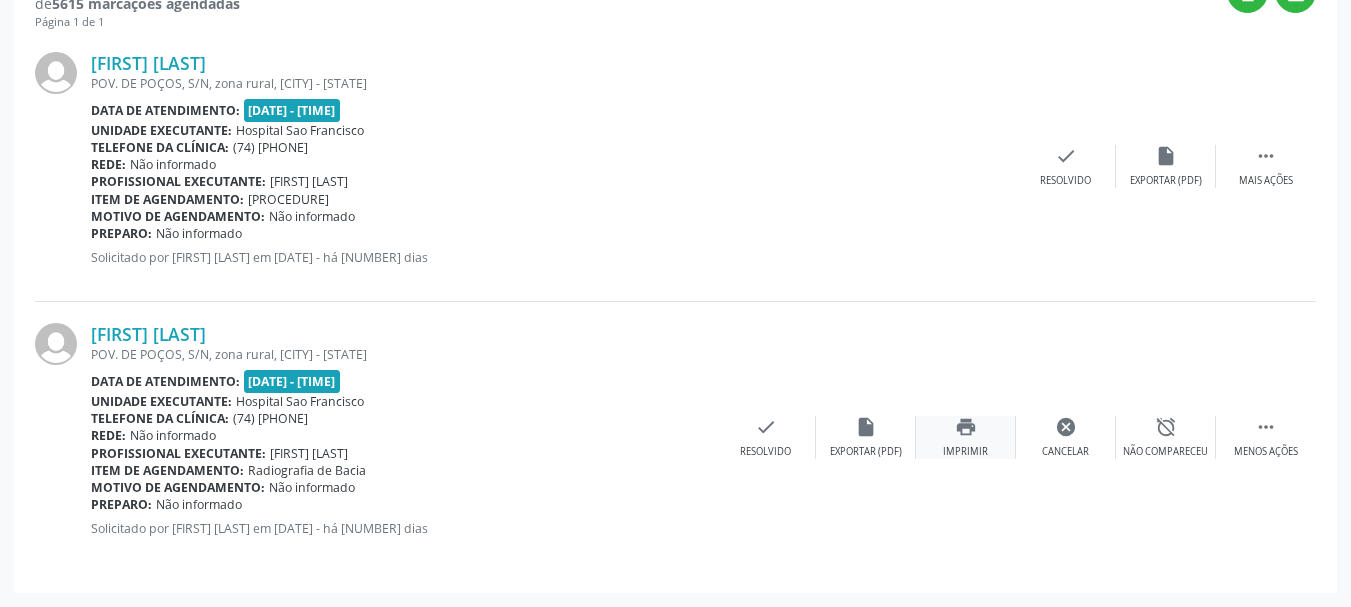 click on "print
Imprimir" at bounding box center [966, 437] 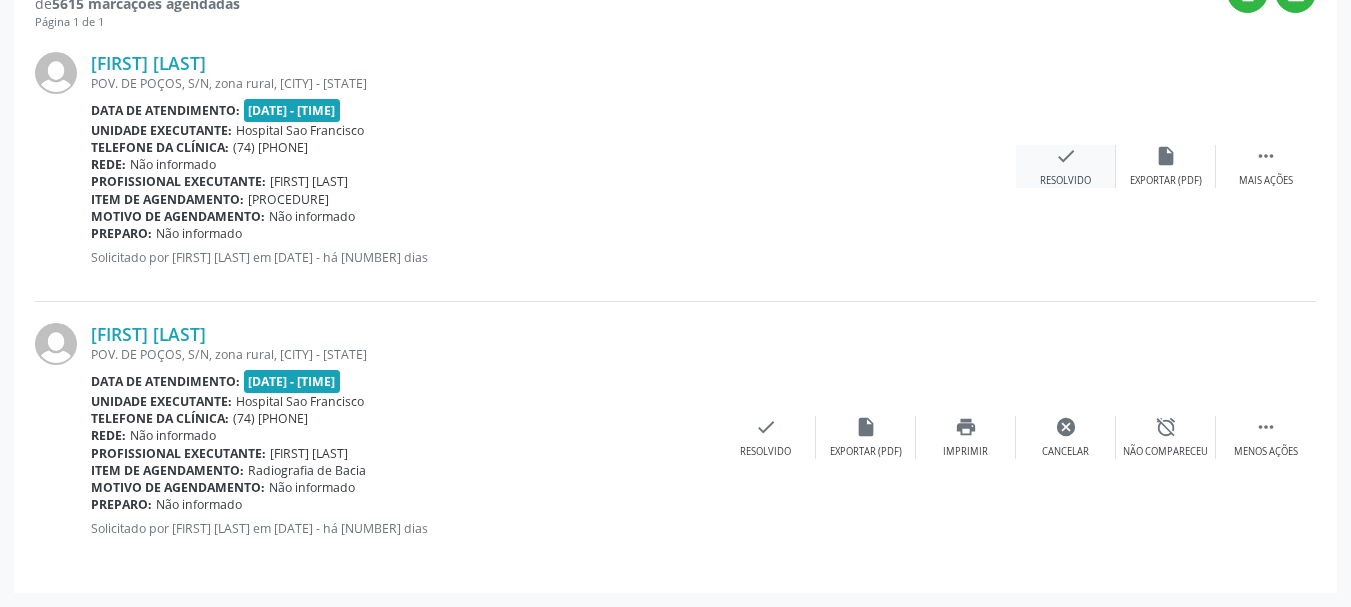 click on "Resolvido" at bounding box center (1166, 181) 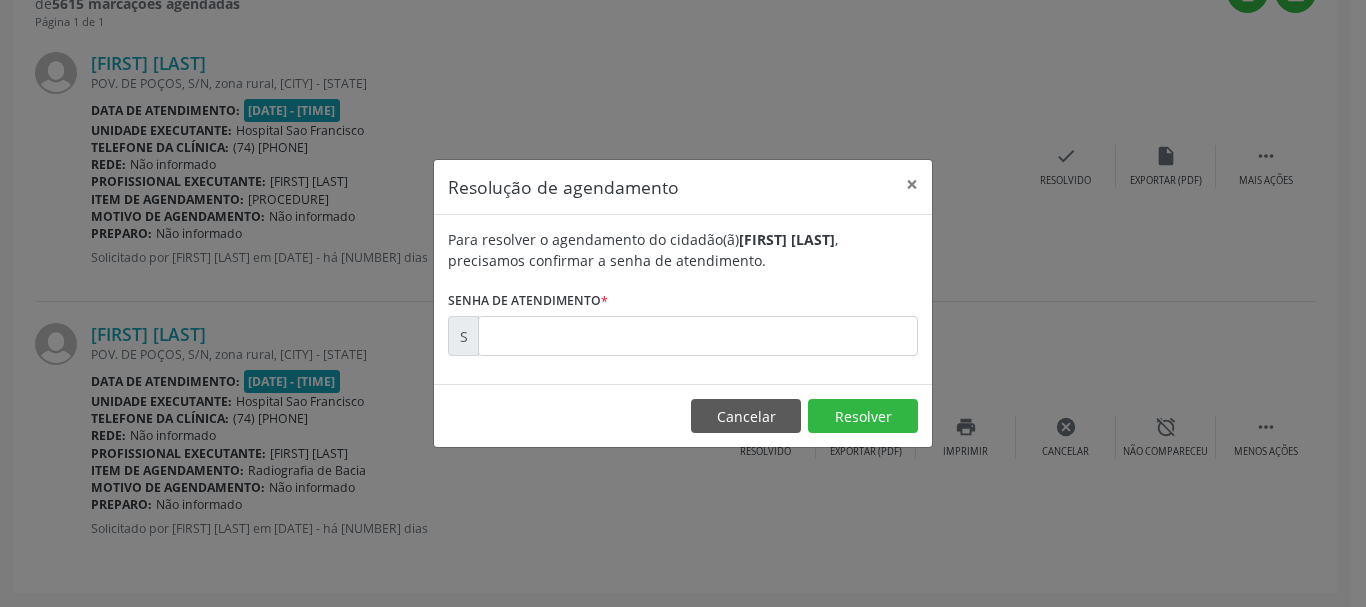 drag, startPoint x: 1154, startPoint y: 175, endPoint x: 959, endPoint y: 161, distance: 195.50192 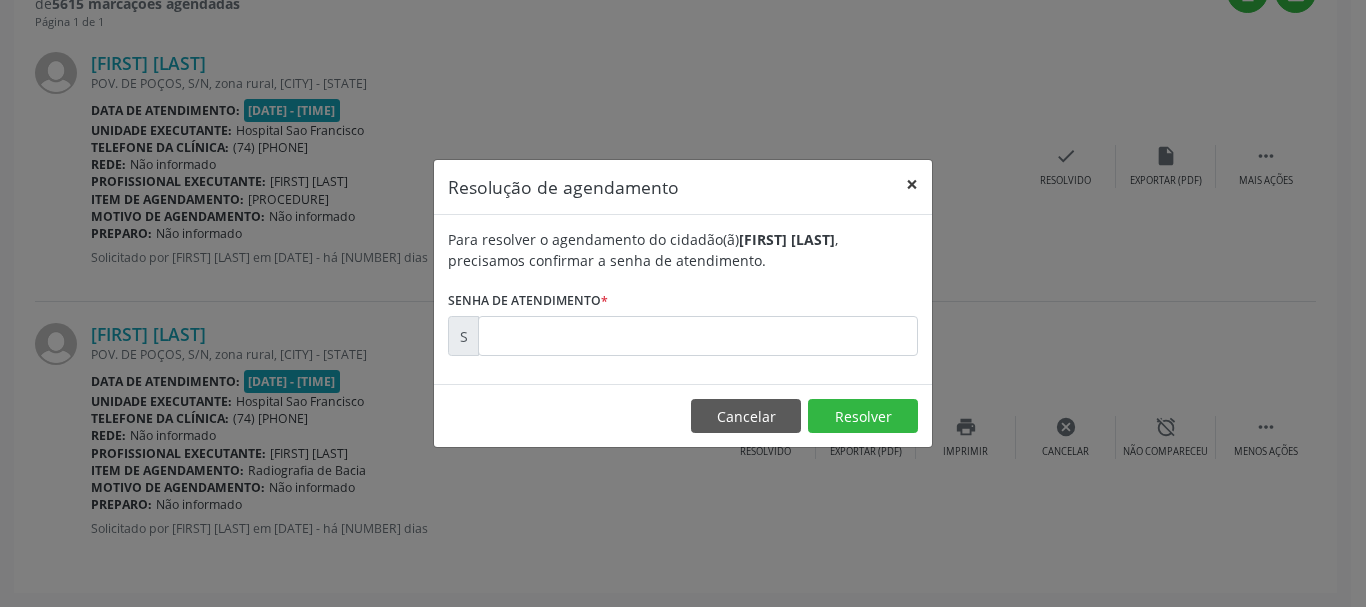 click on "×" at bounding box center [912, 184] 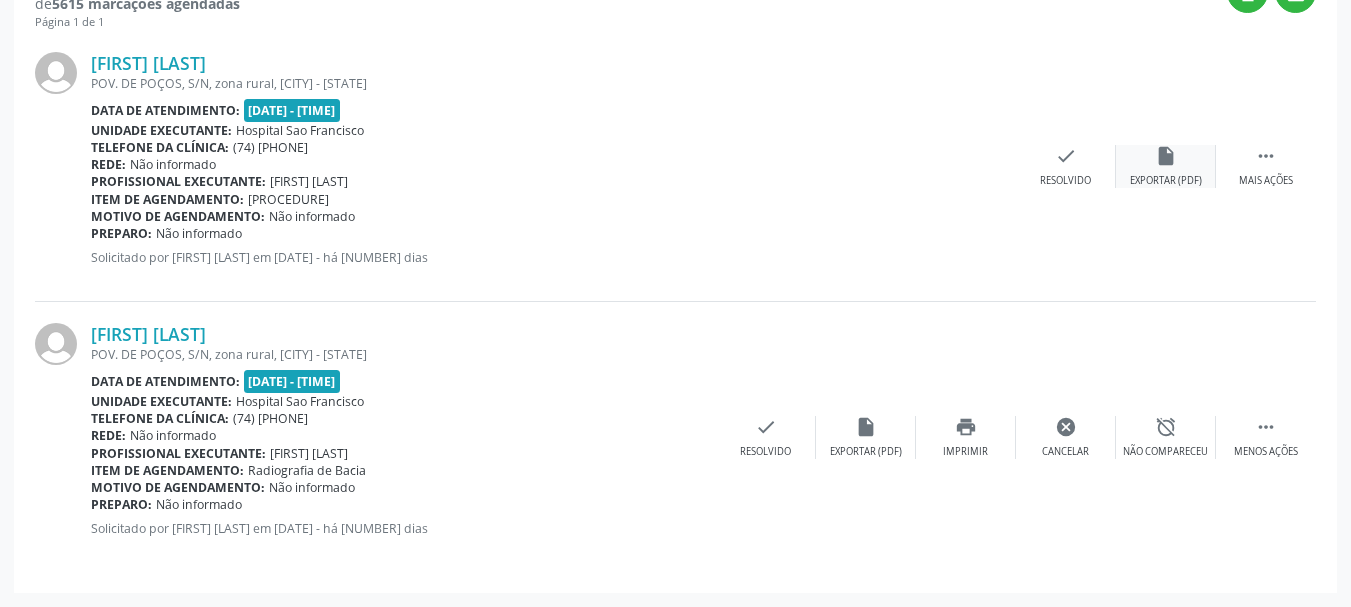 drag, startPoint x: 1220, startPoint y: 140, endPoint x: 1177, endPoint y: 168, distance: 51.312767 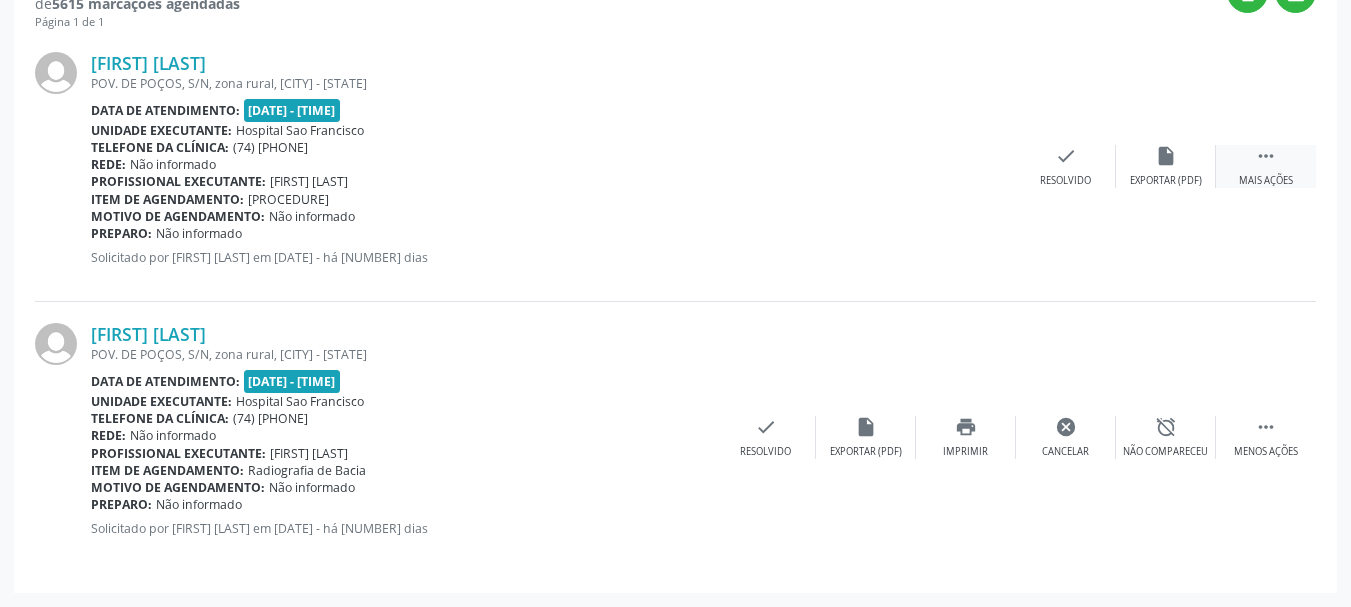 click on "
Mais ações" at bounding box center (1266, 166) 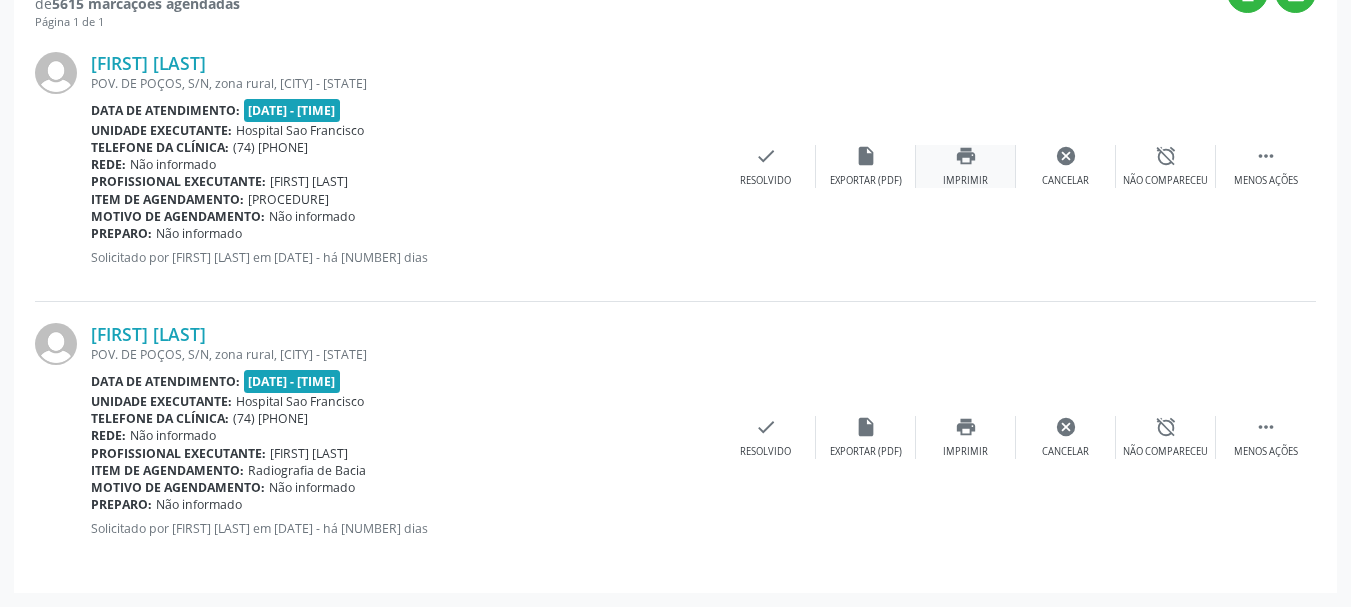 click on "print" at bounding box center [1166, 156] 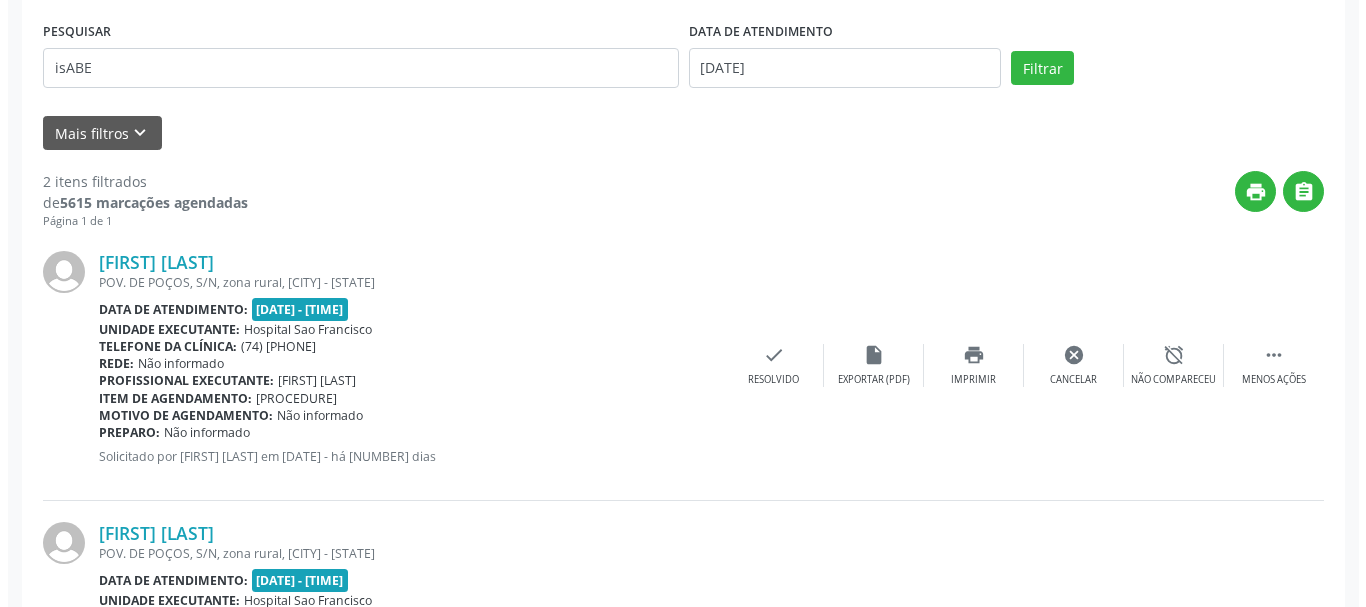scroll, scrollTop: 369, scrollLeft: 0, axis: vertical 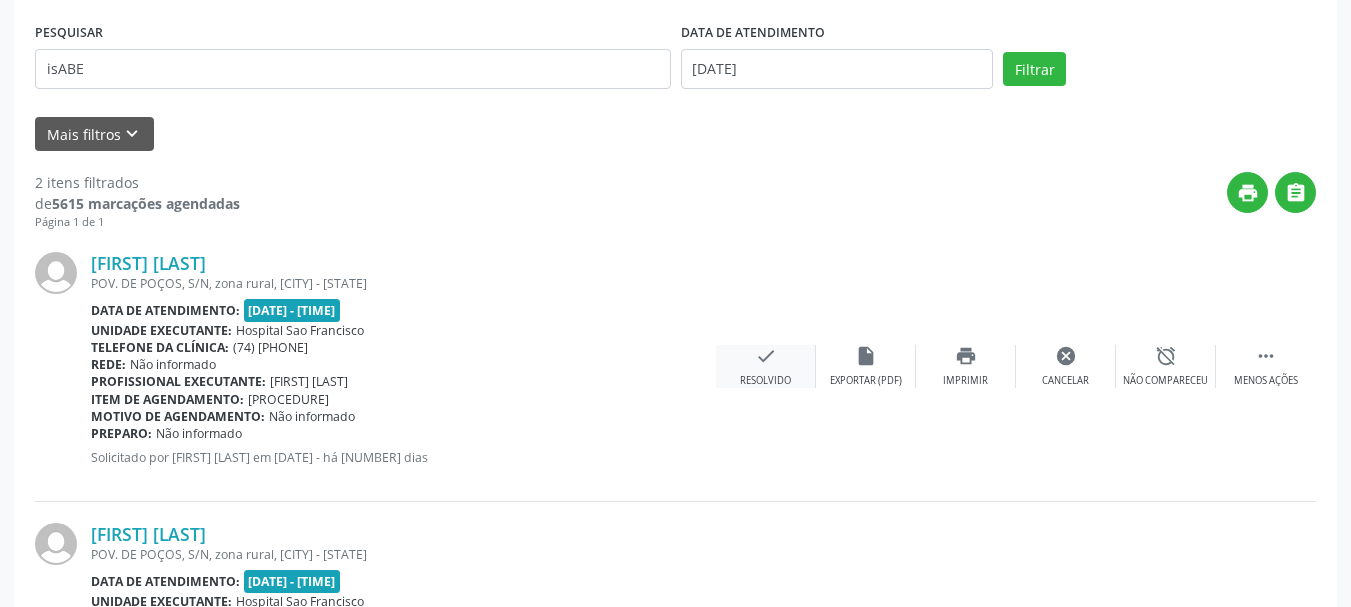 click on "check" at bounding box center [1166, 356] 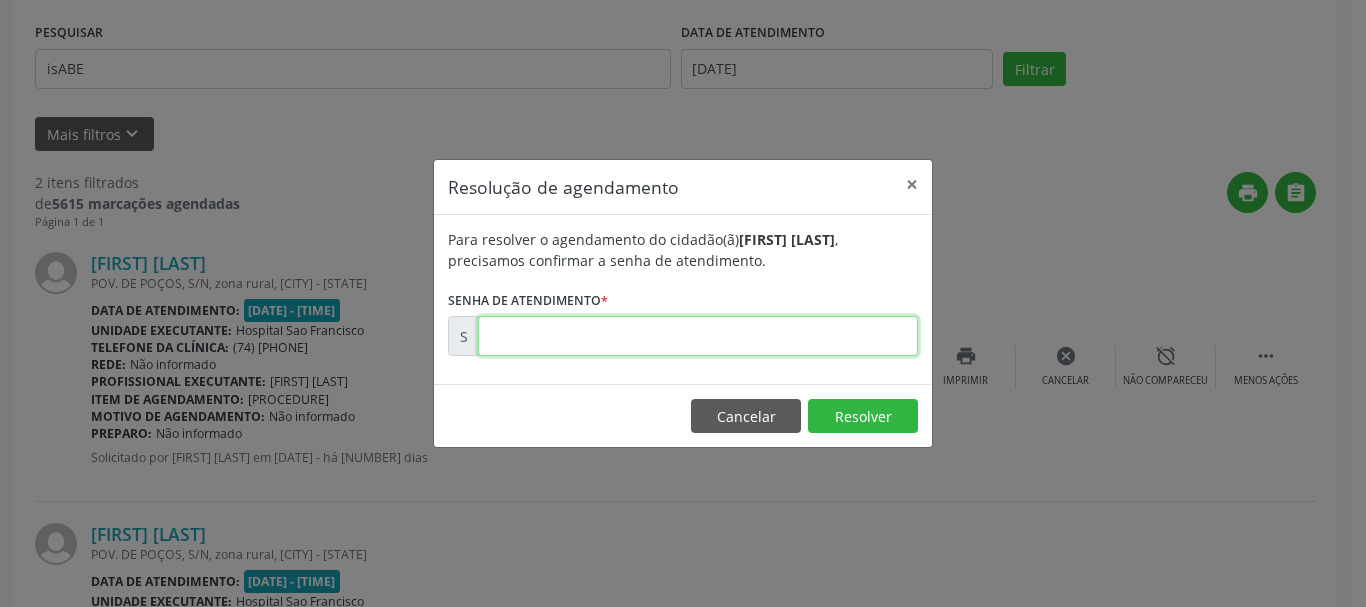 click at bounding box center [698, 336] 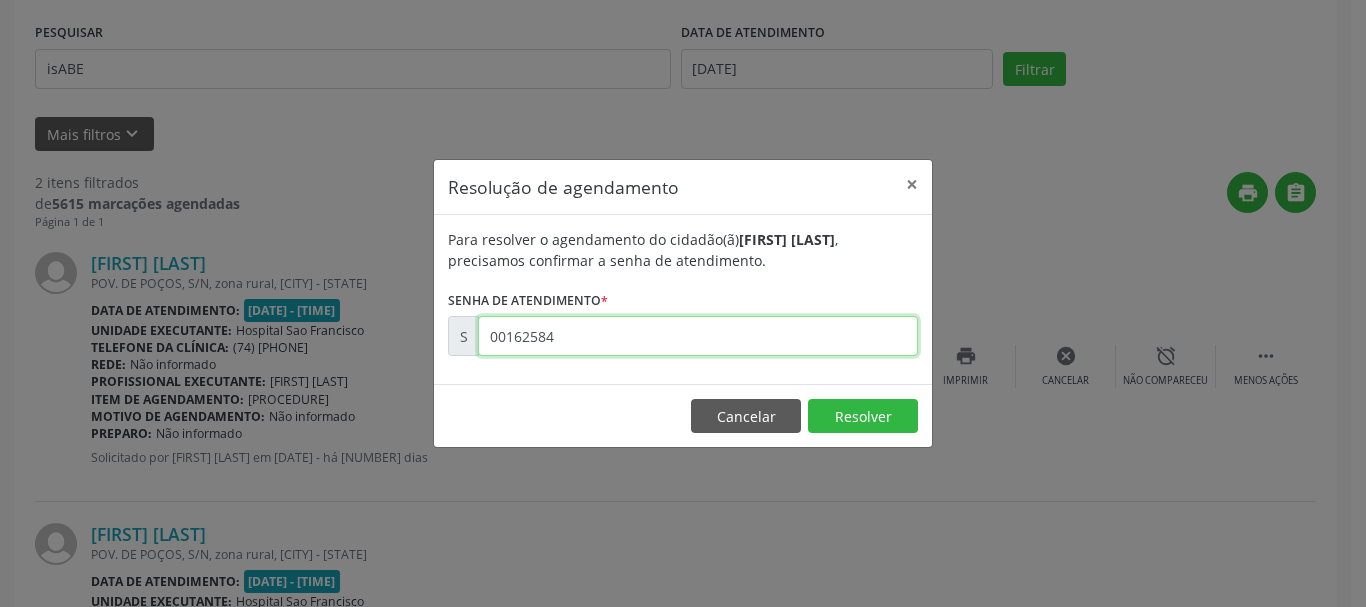 type on "00162584" 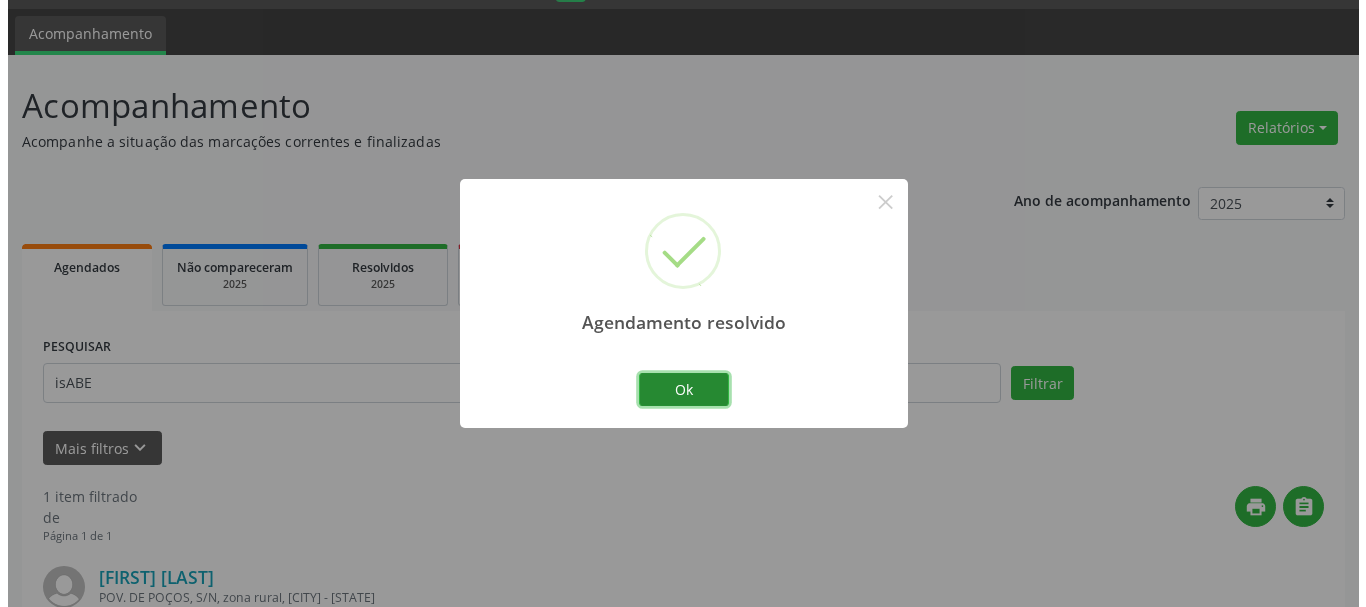 scroll, scrollTop: 298, scrollLeft: 0, axis: vertical 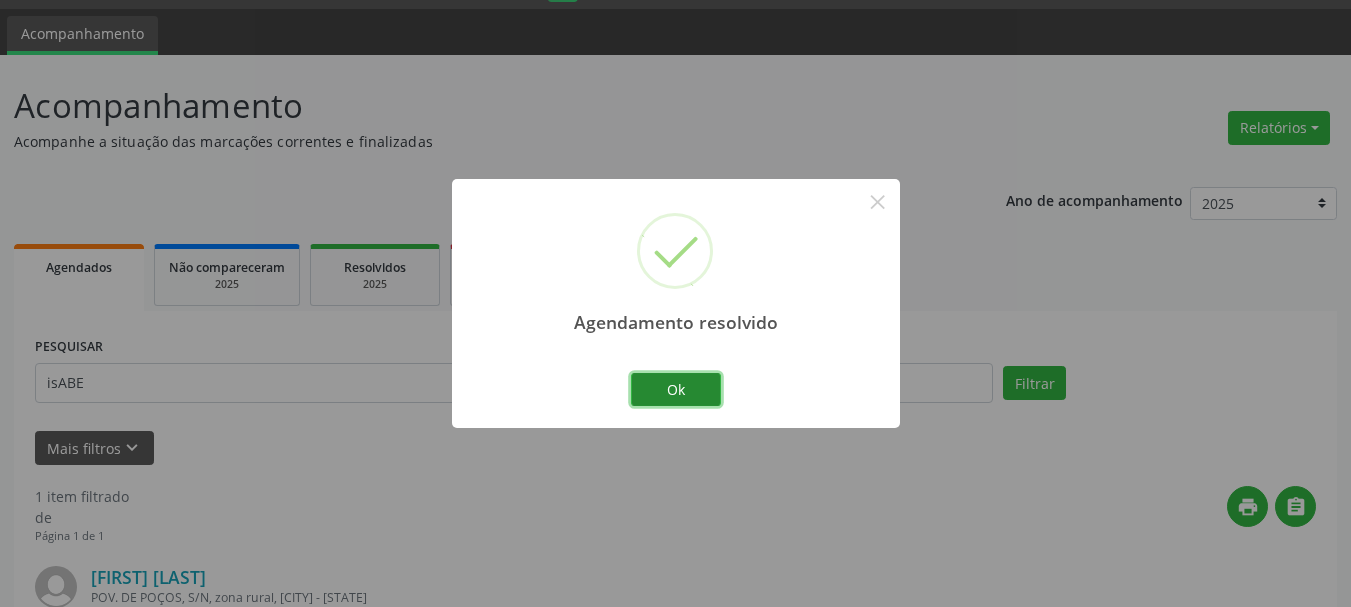 click on "Ok" at bounding box center [676, 390] 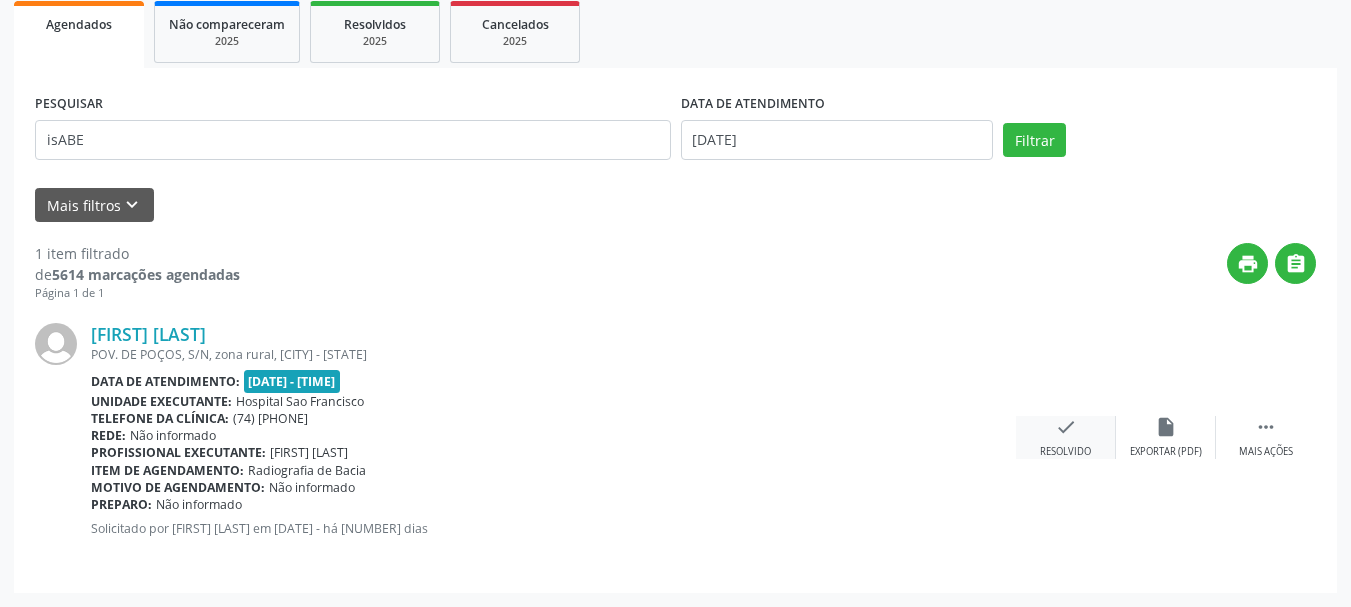click on "Resolvido" at bounding box center (1166, 452) 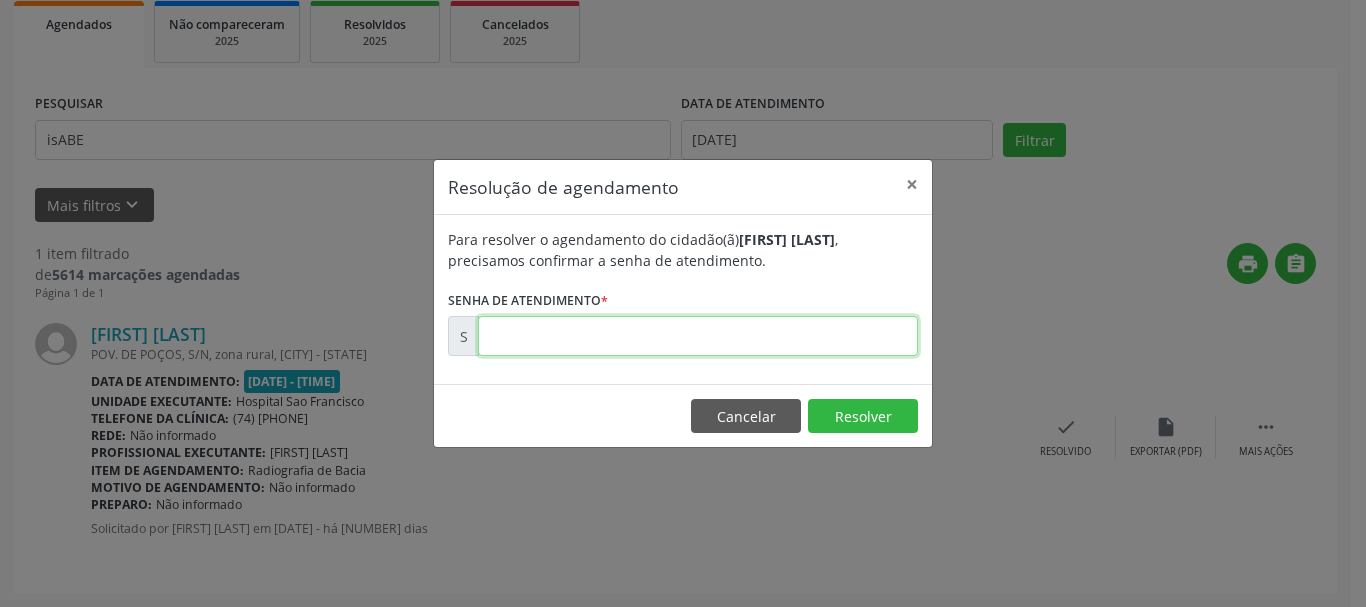 click at bounding box center (698, 336) 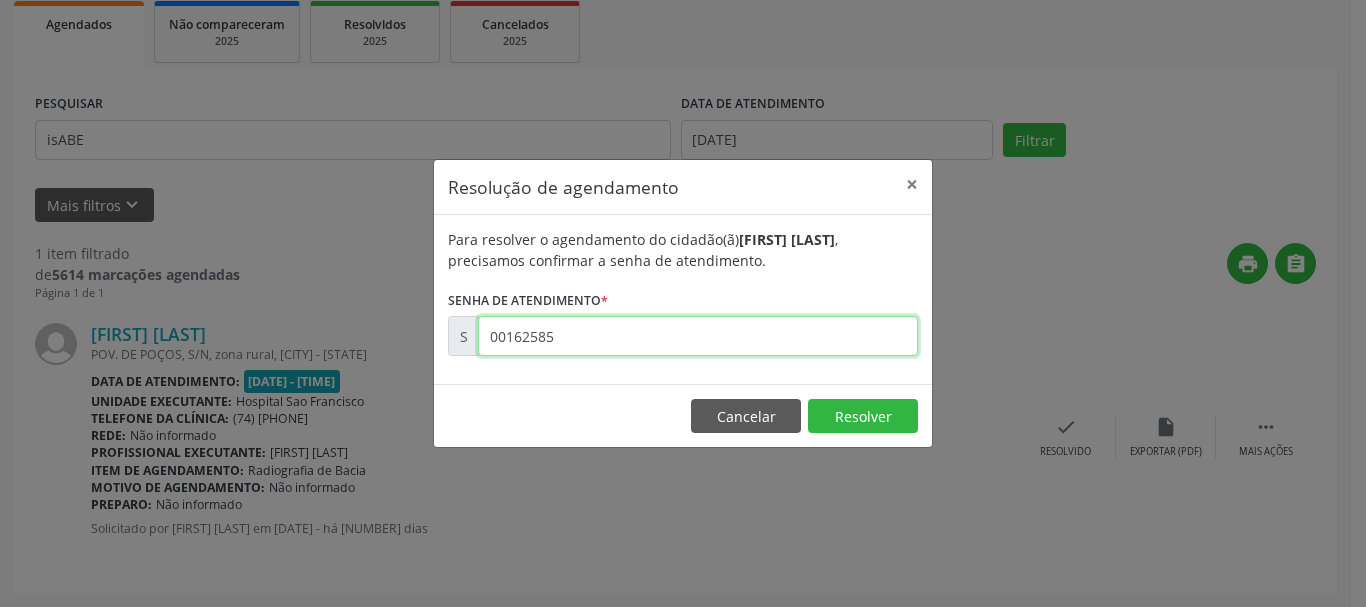 type on "00162585" 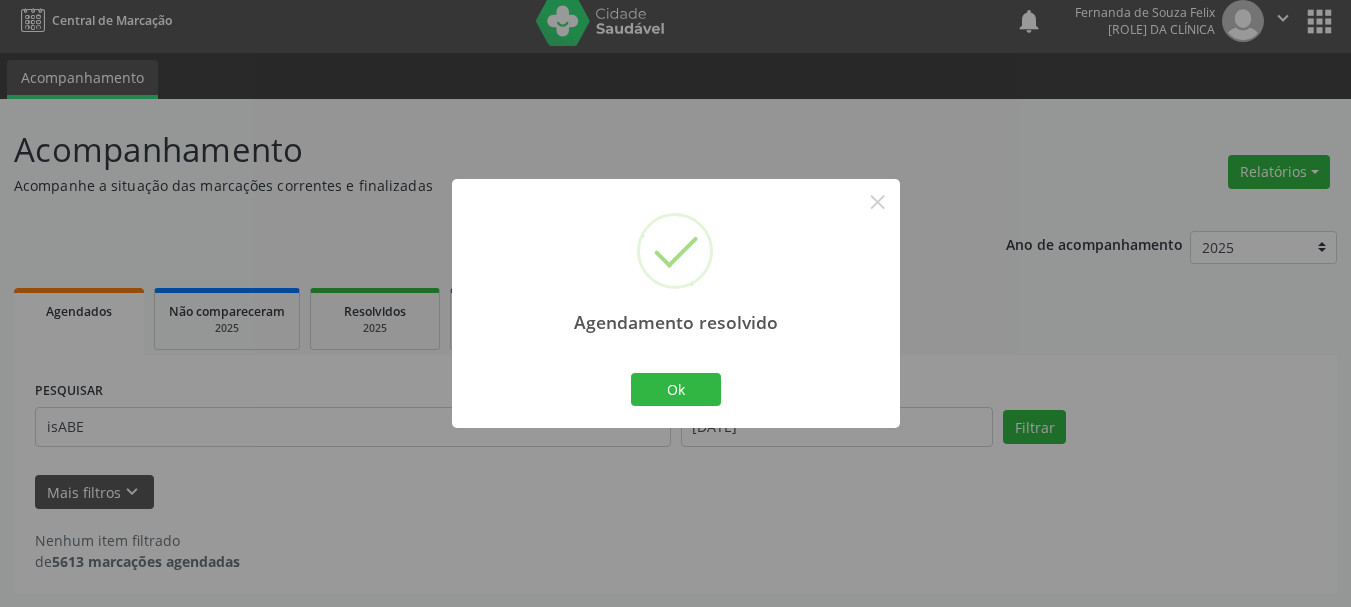 scroll, scrollTop: 11, scrollLeft: 0, axis: vertical 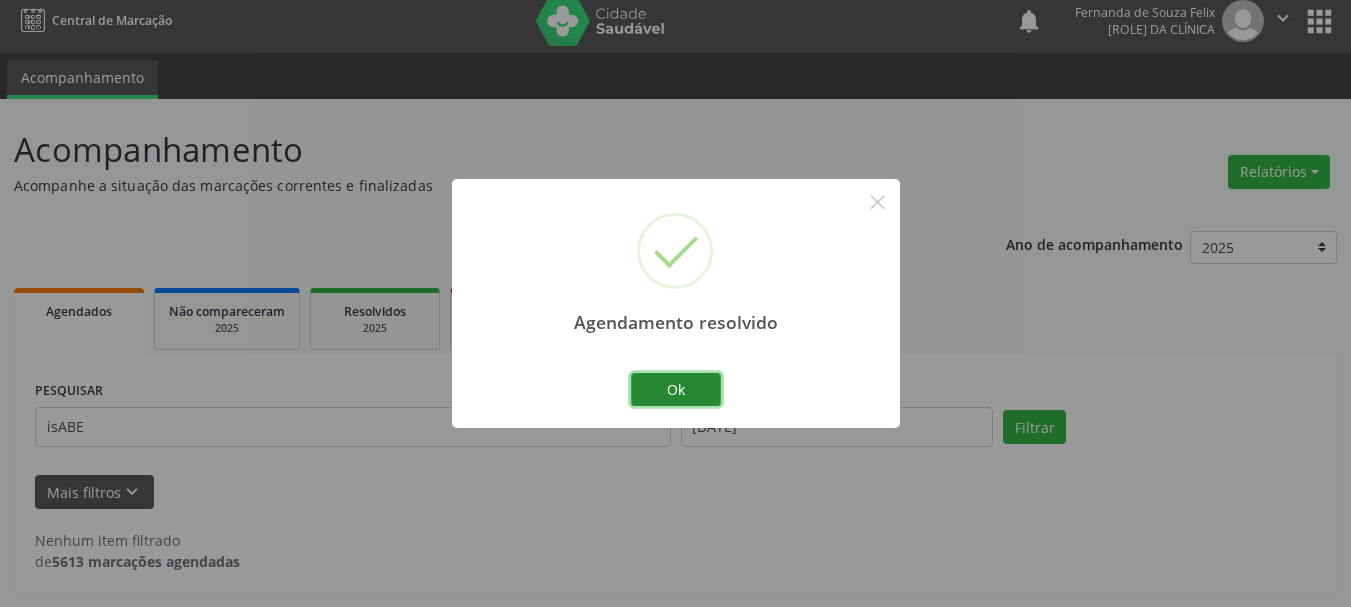 click on "Ok" at bounding box center [676, 390] 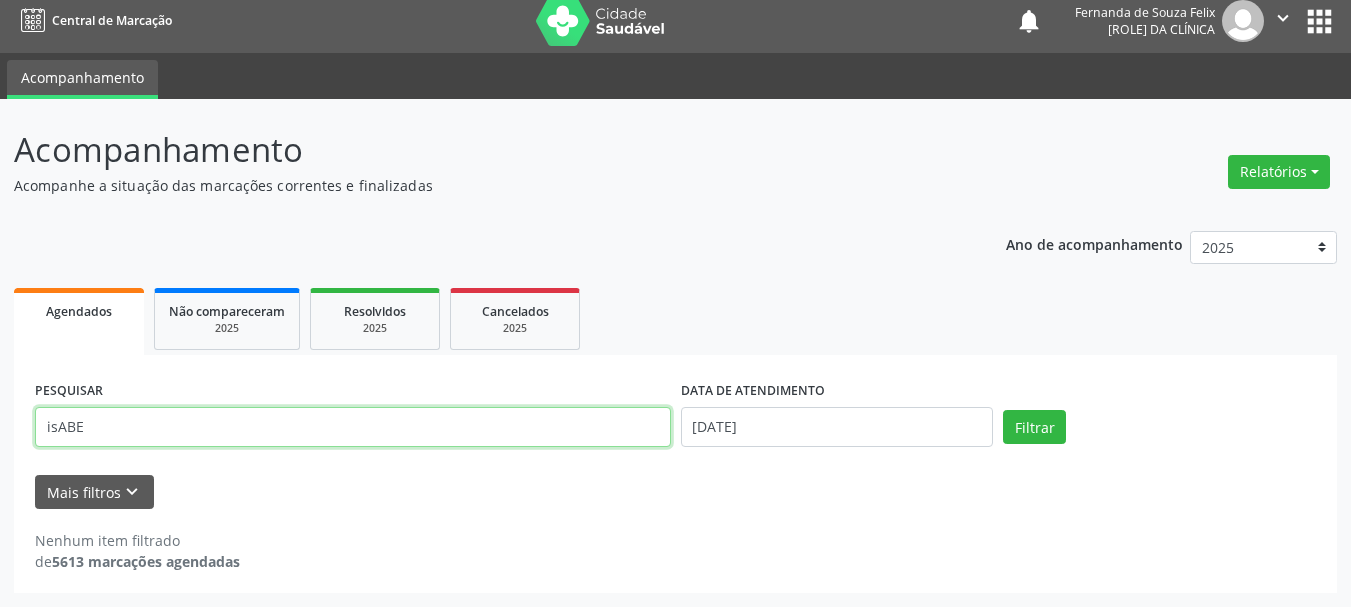 drag, startPoint x: 152, startPoint y: 438, endPoint x: 0, endPoint y: 438, distance: 152 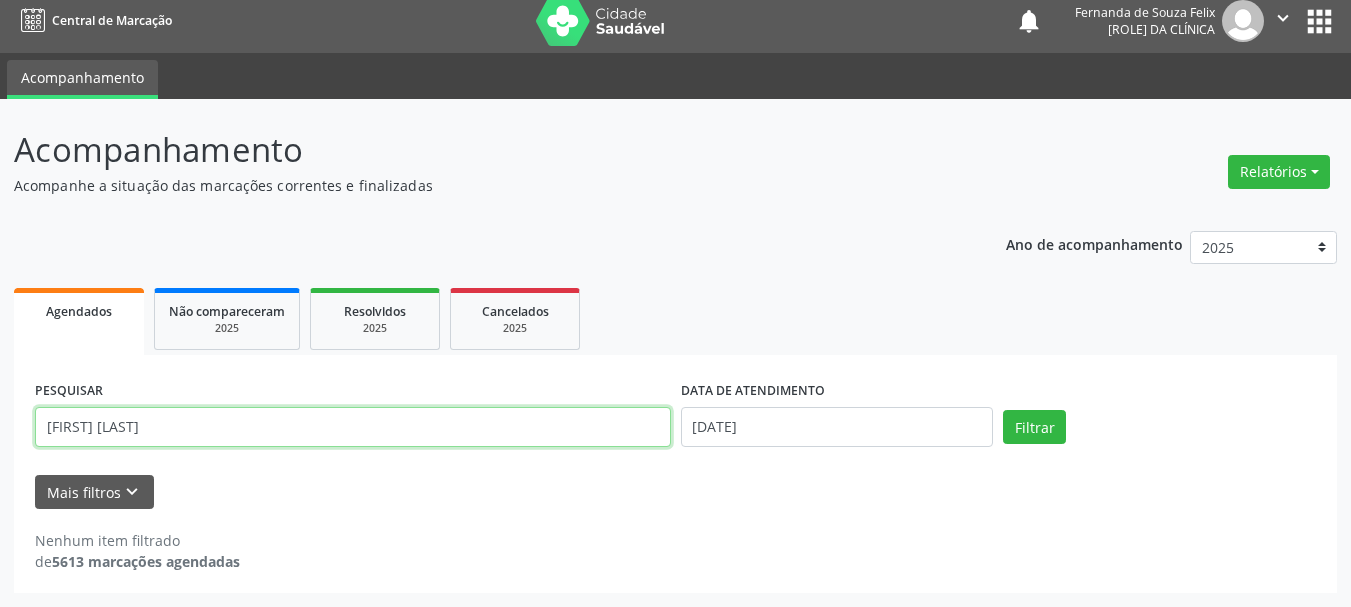 type on "[FIRST] [LAST]" 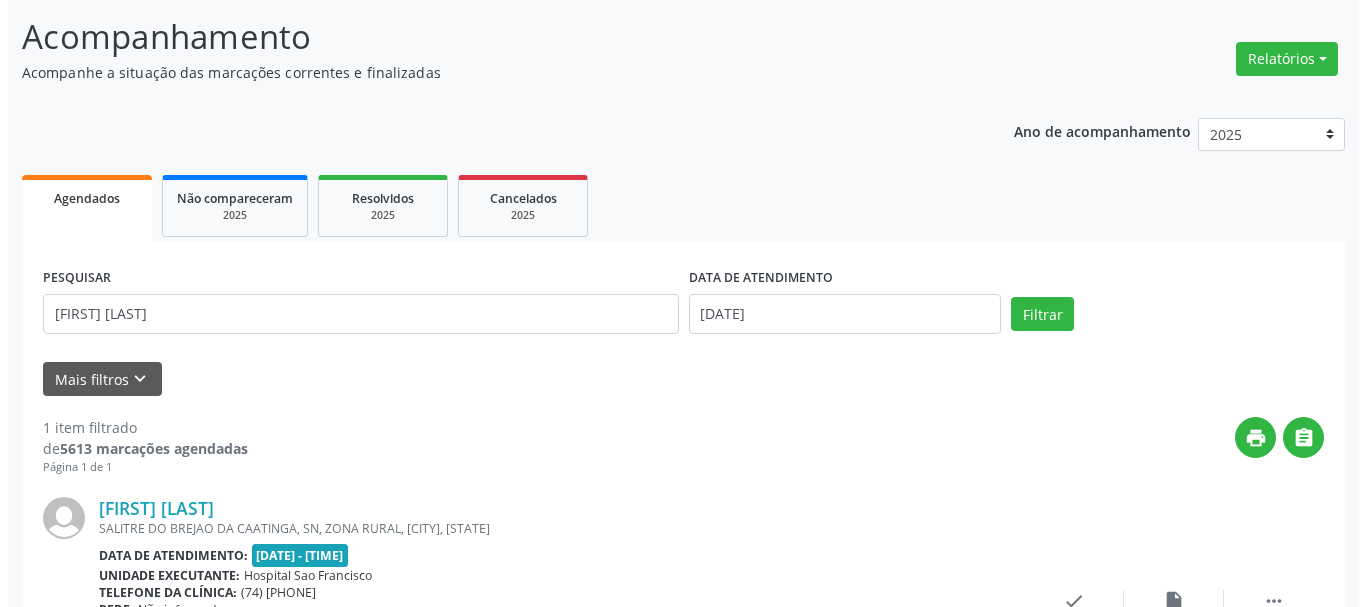 scroll, scrollTop: 298, scrollLeft: 0, axis: vertical 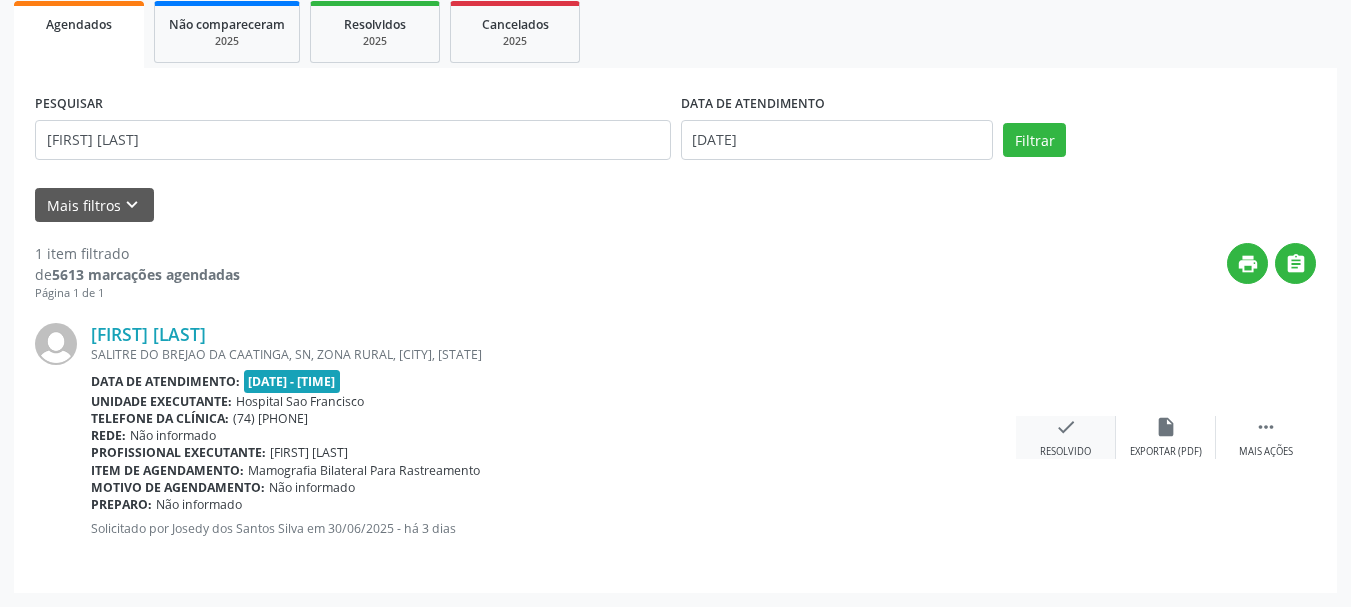click on "check" at bounding box center [1166, 427] 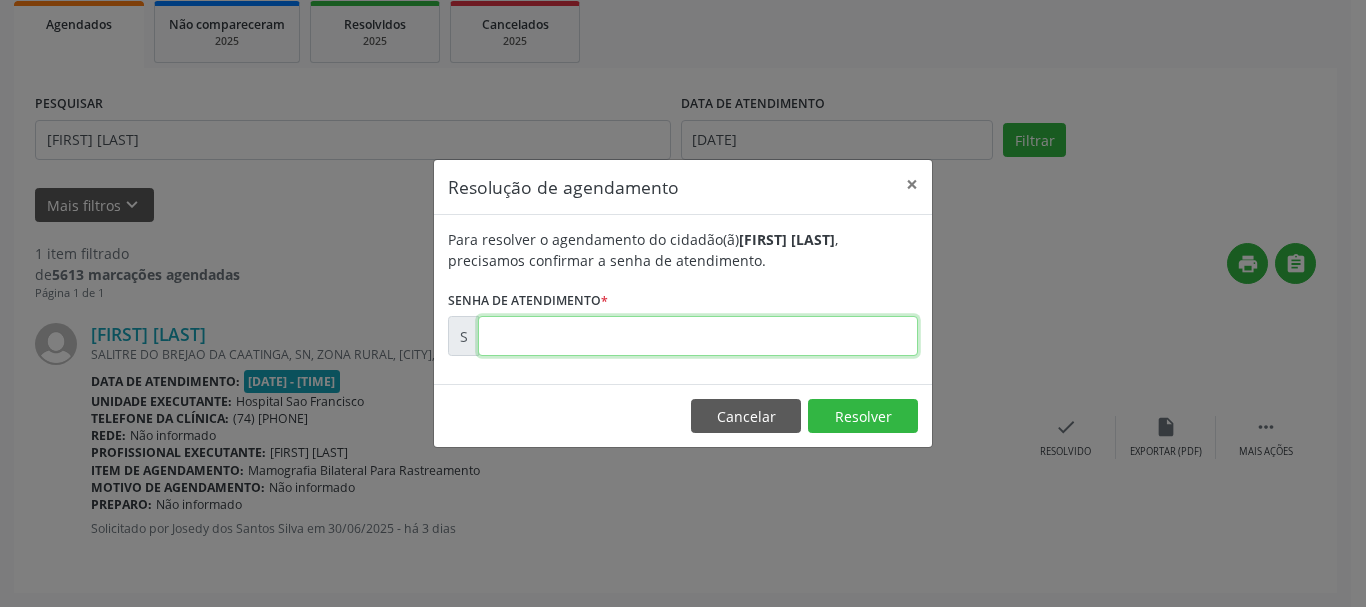 click at bounding box center [698, 336] 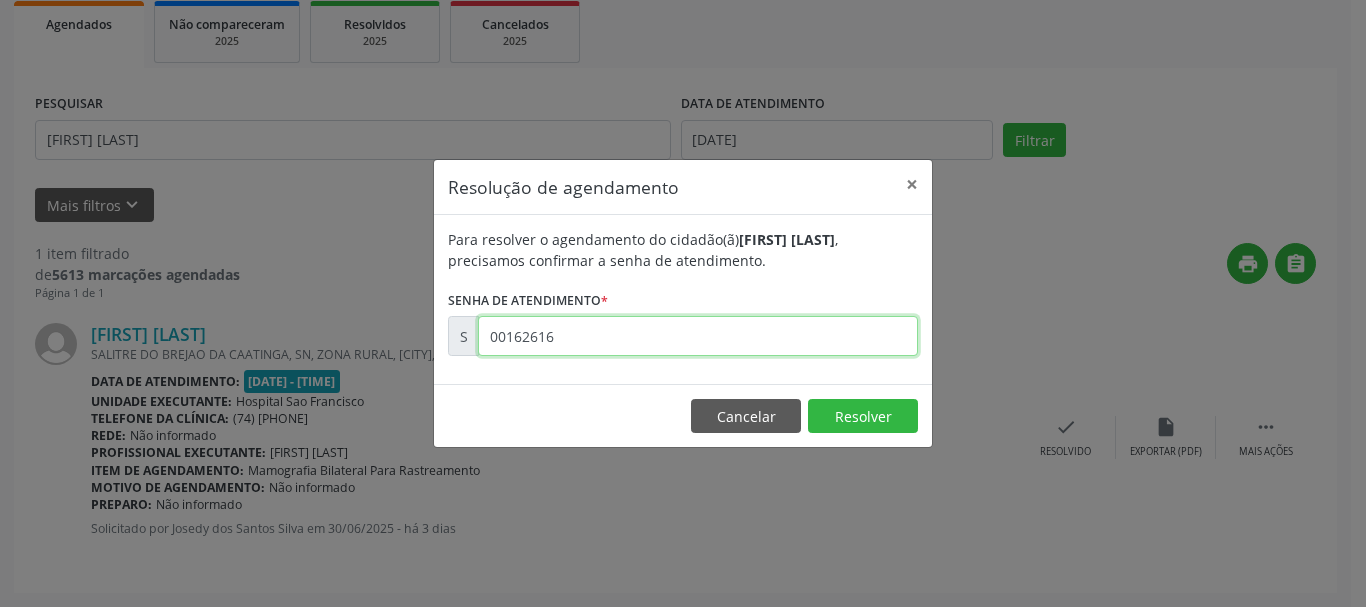 type on "00162616" 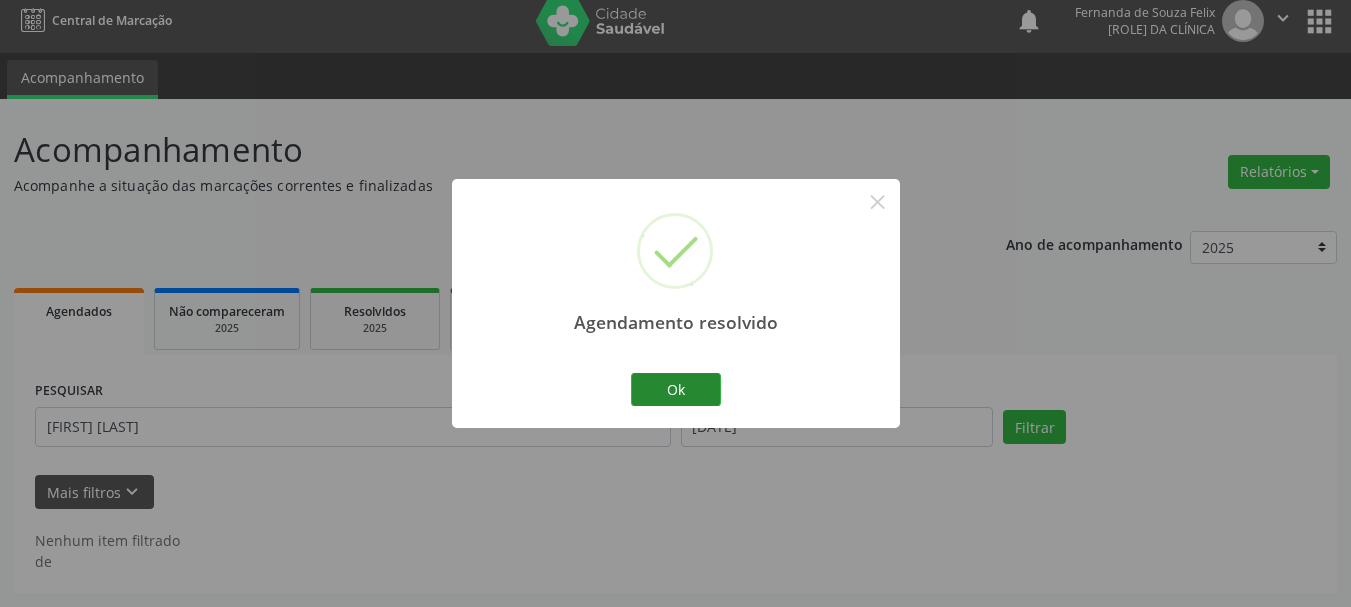 scroll, scrollTop: 11, scrollLeft: 0, axis: vertical 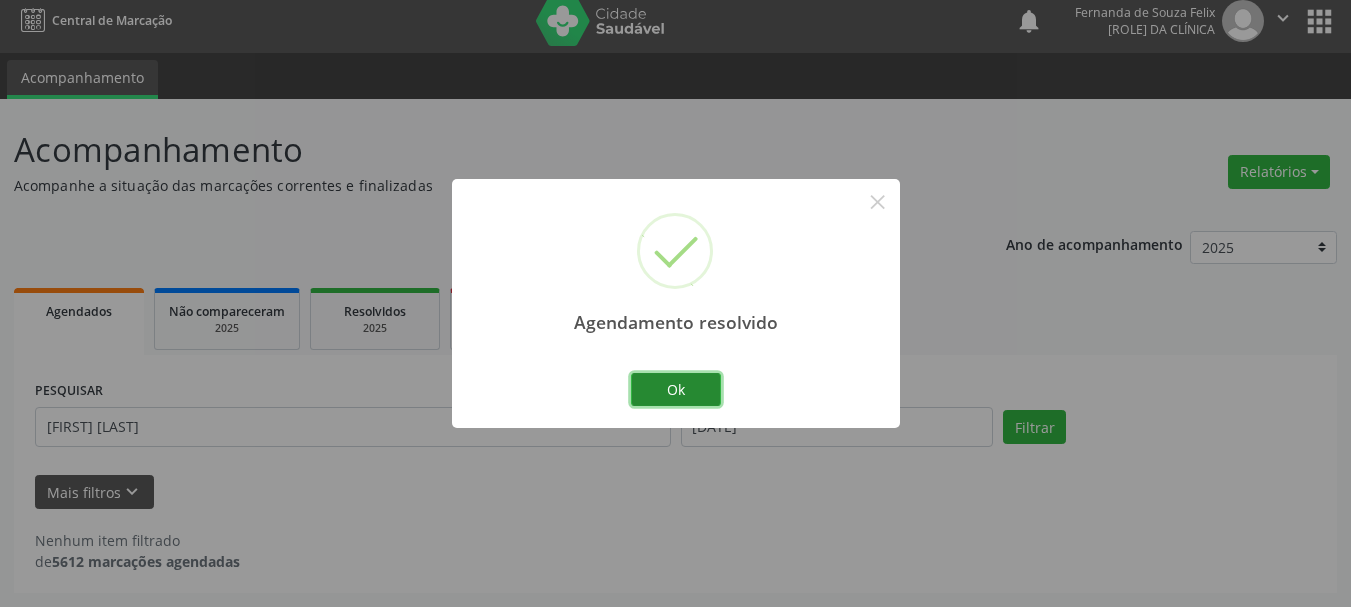 click on "Ok" at bounding box center [676, 390] 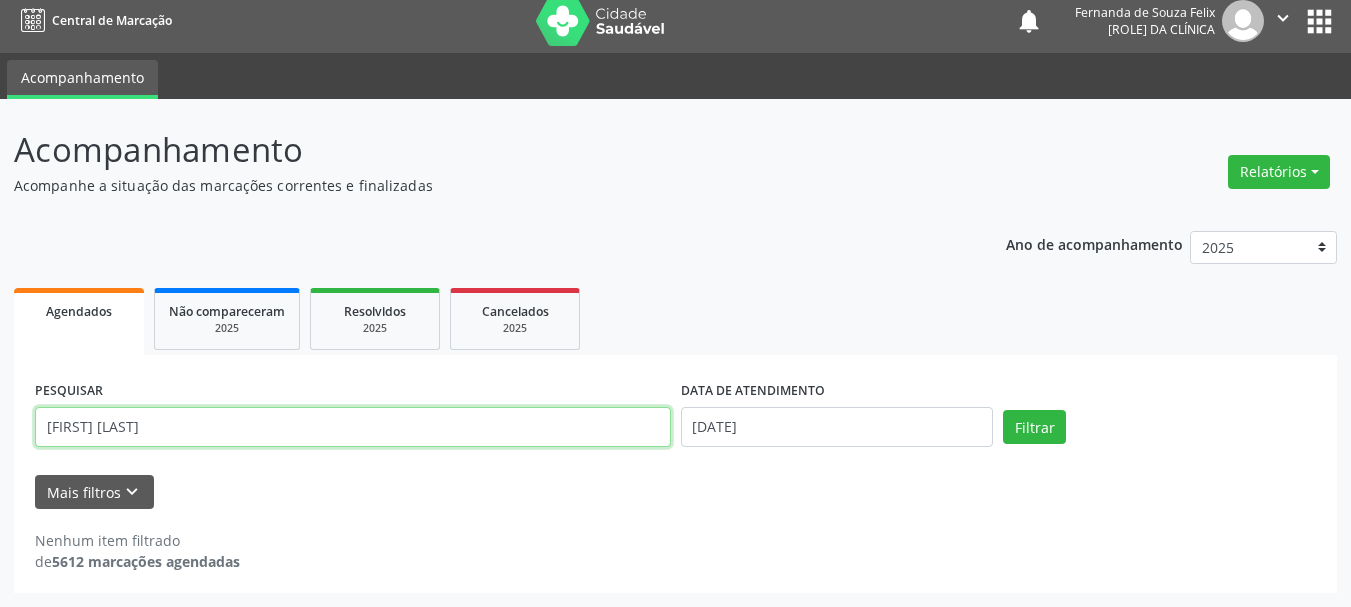 drag, startPoint x: 0, startPoint y: 415, endPoint x: 27, endPoint y: 418, distance: 27.166155 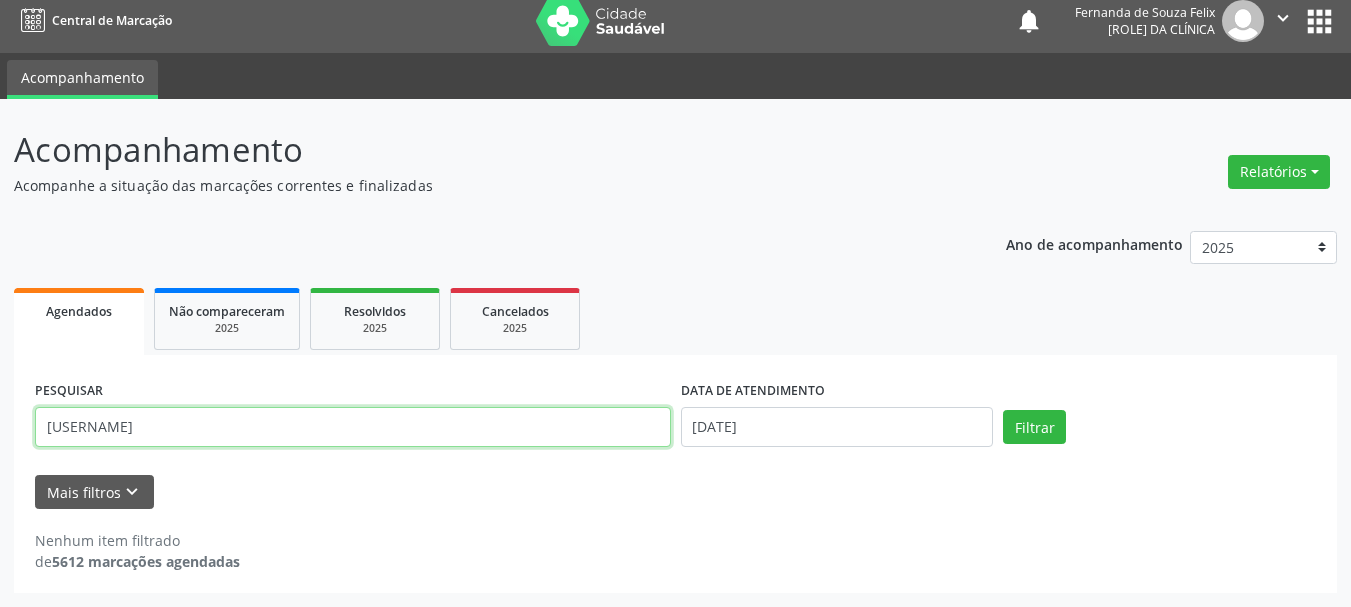 type on "[USERNAME]" 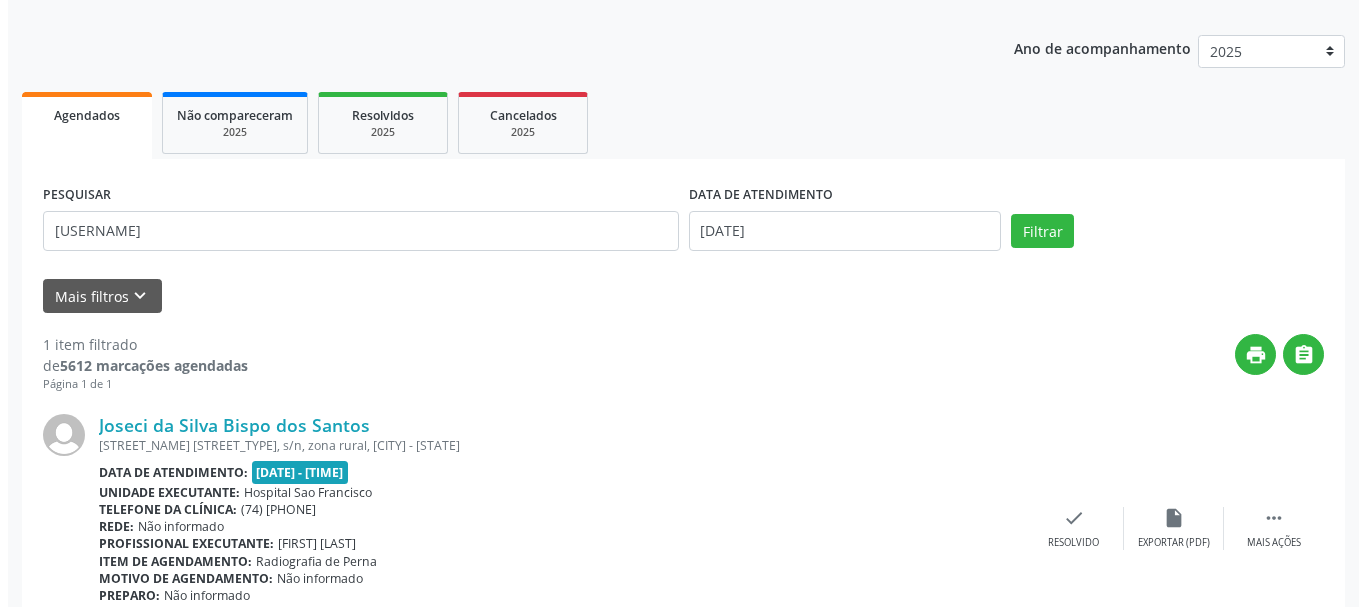scroll, scrollTop: 298, scrollLeft: 0, axis: vertical 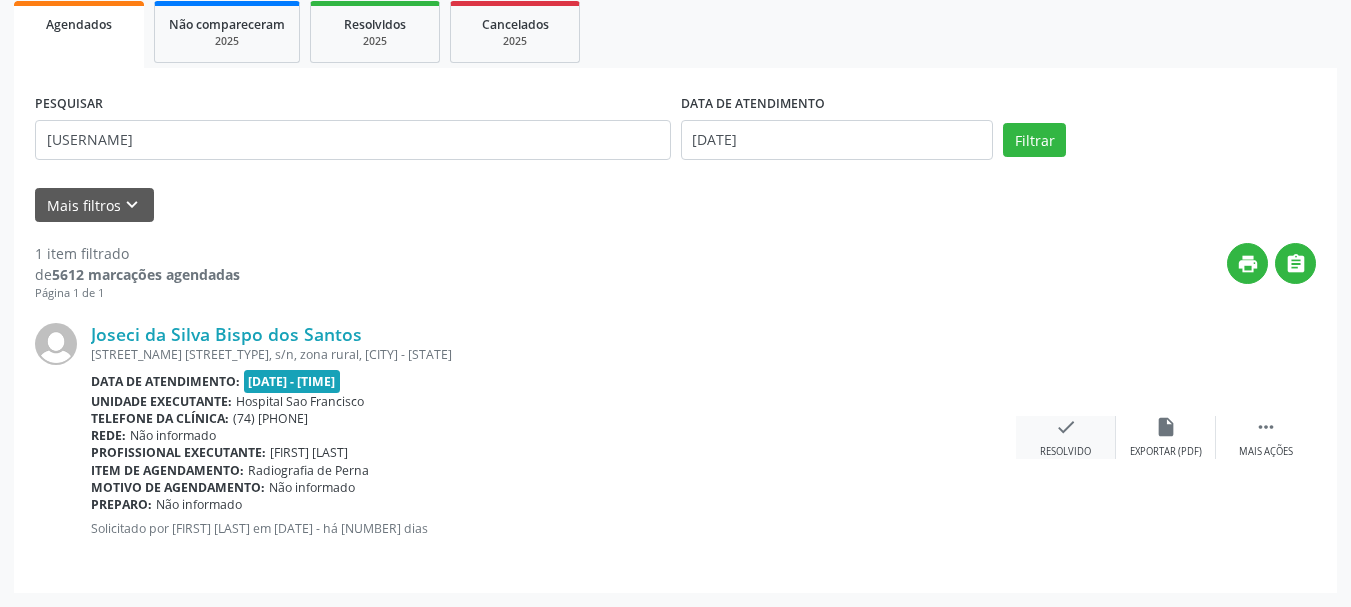 click on "check
Resolvido" at bounding box center [1066, 437] 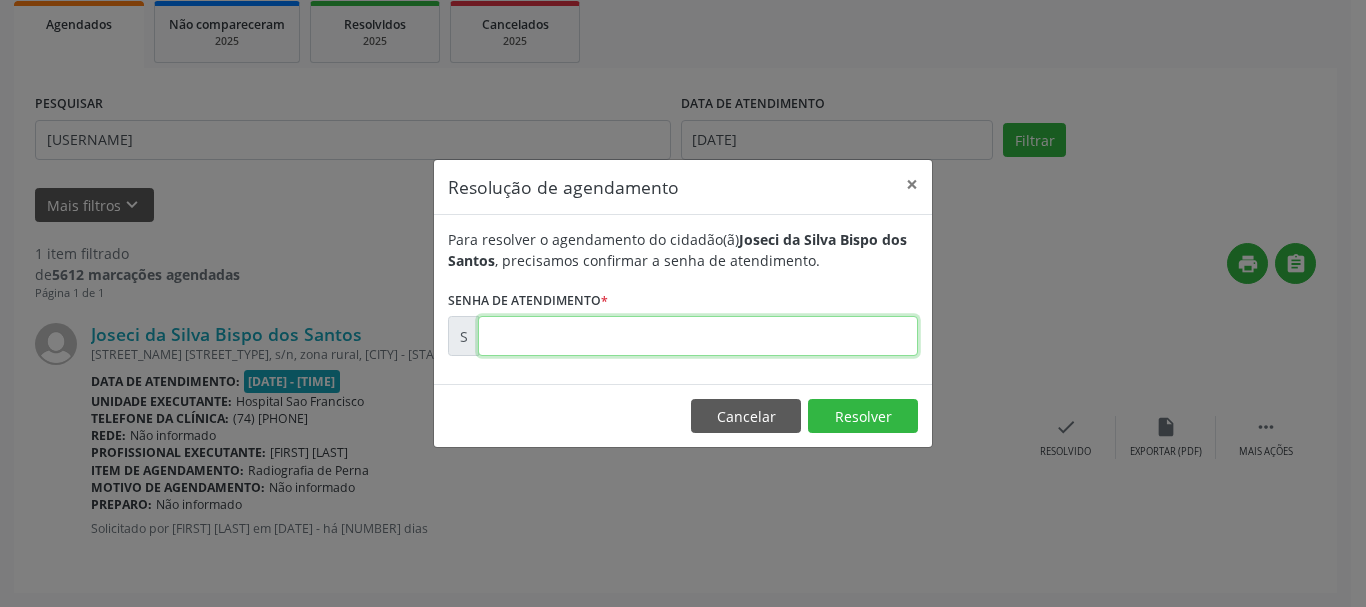 click at bounding box center [698, 336] 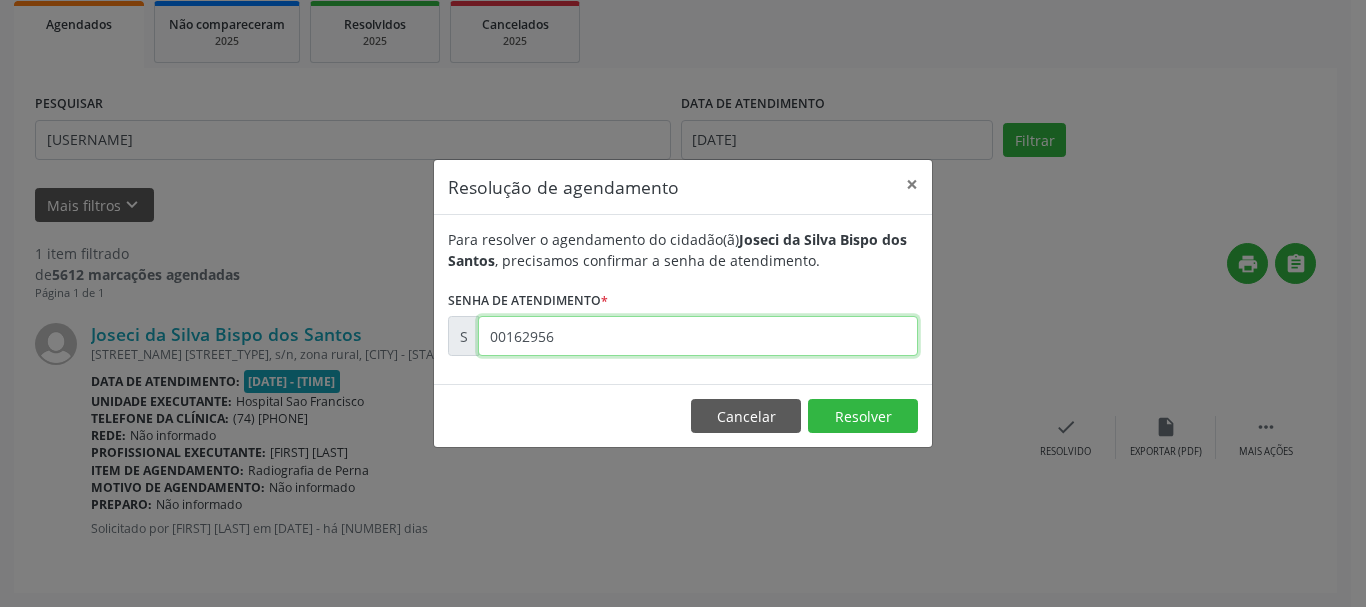 type on "00162956" 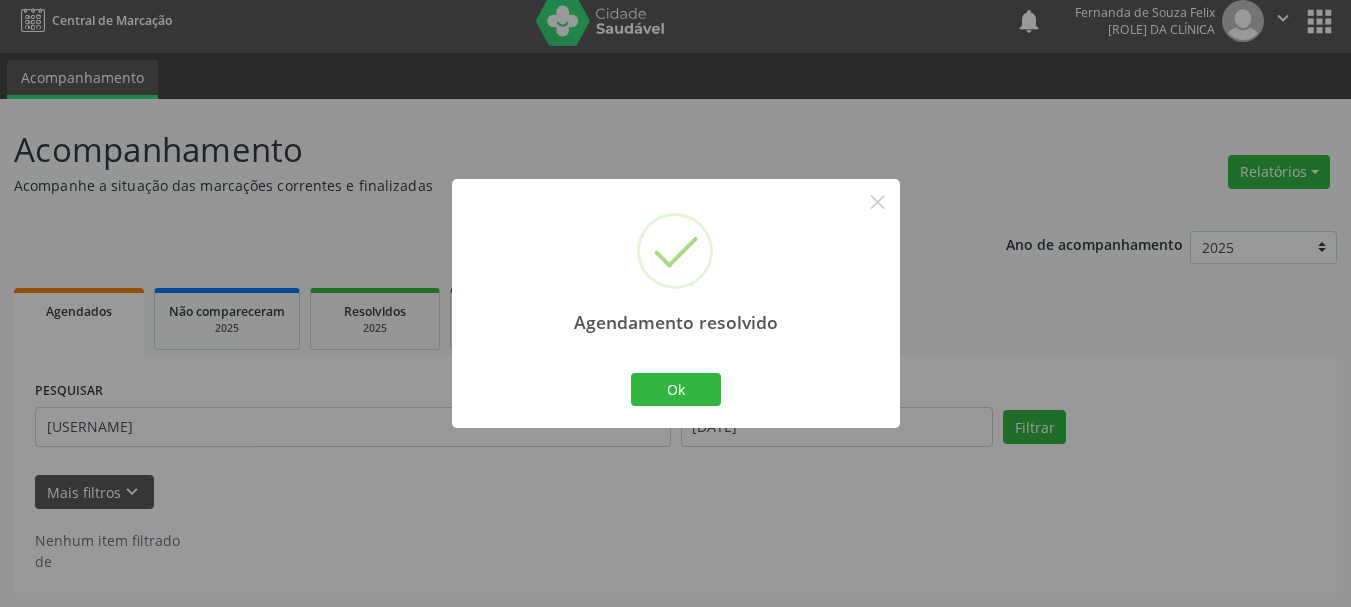 scroll, scrollTop: 11, scrollLeft: 0, axis: vertical 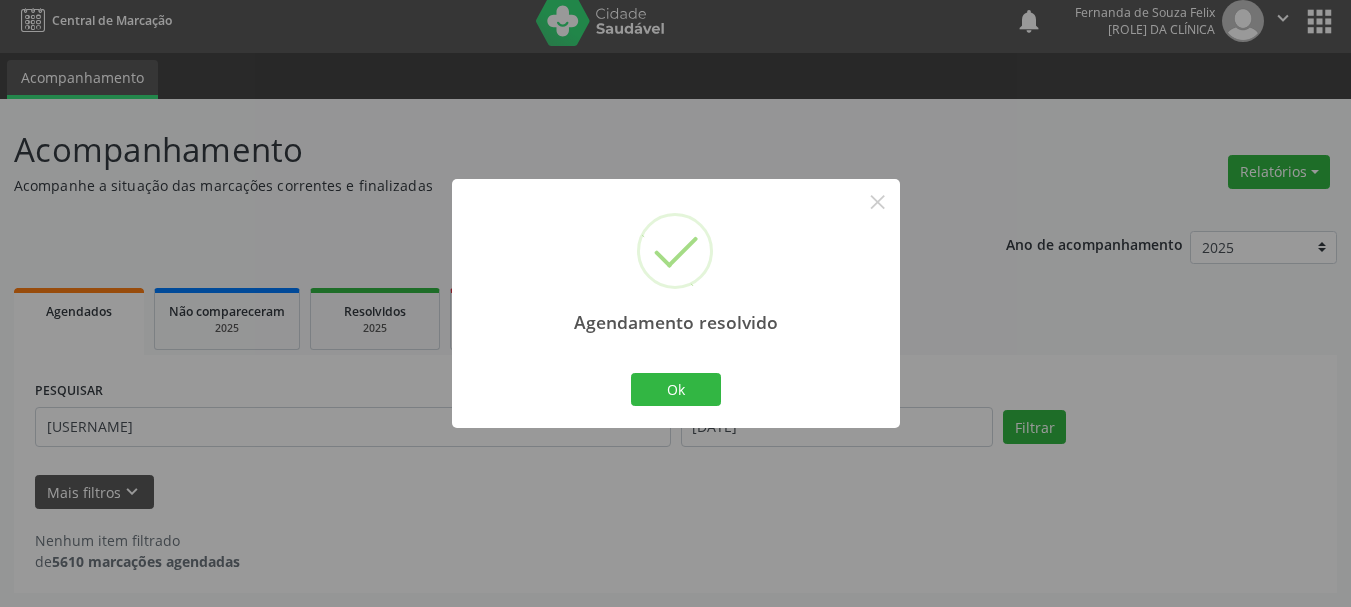 click on "Ok Cancel" at bounding box center (675, 389) 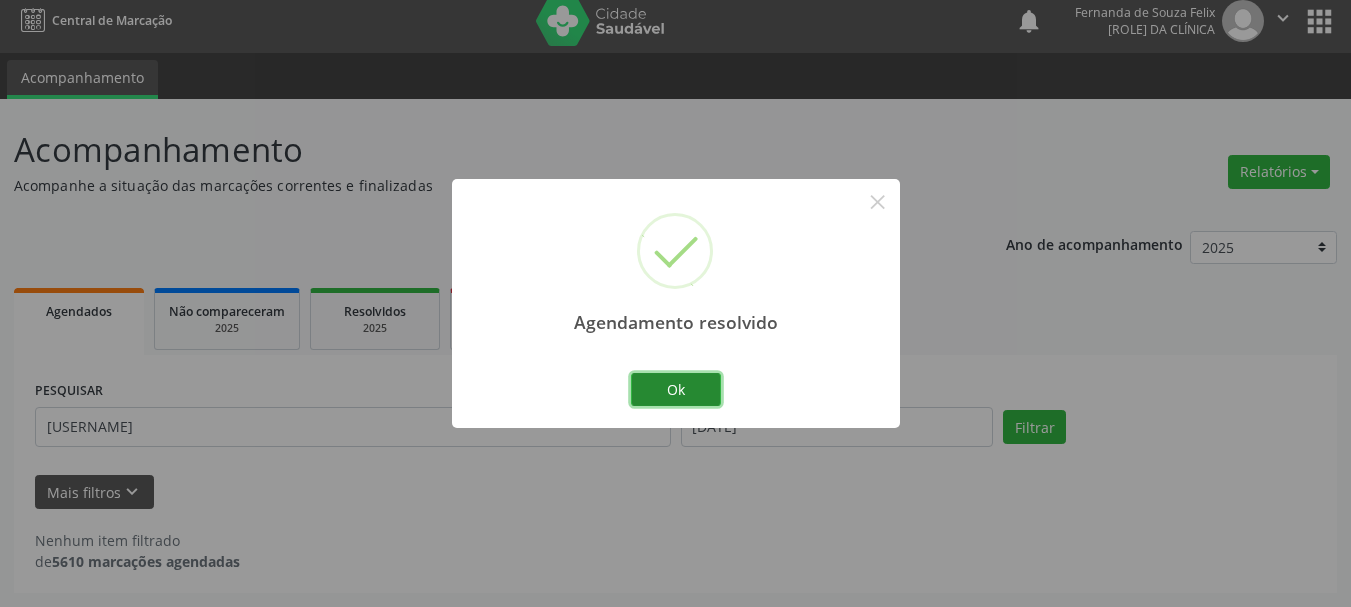 click on "Ok" at bounding box center [676, 390] 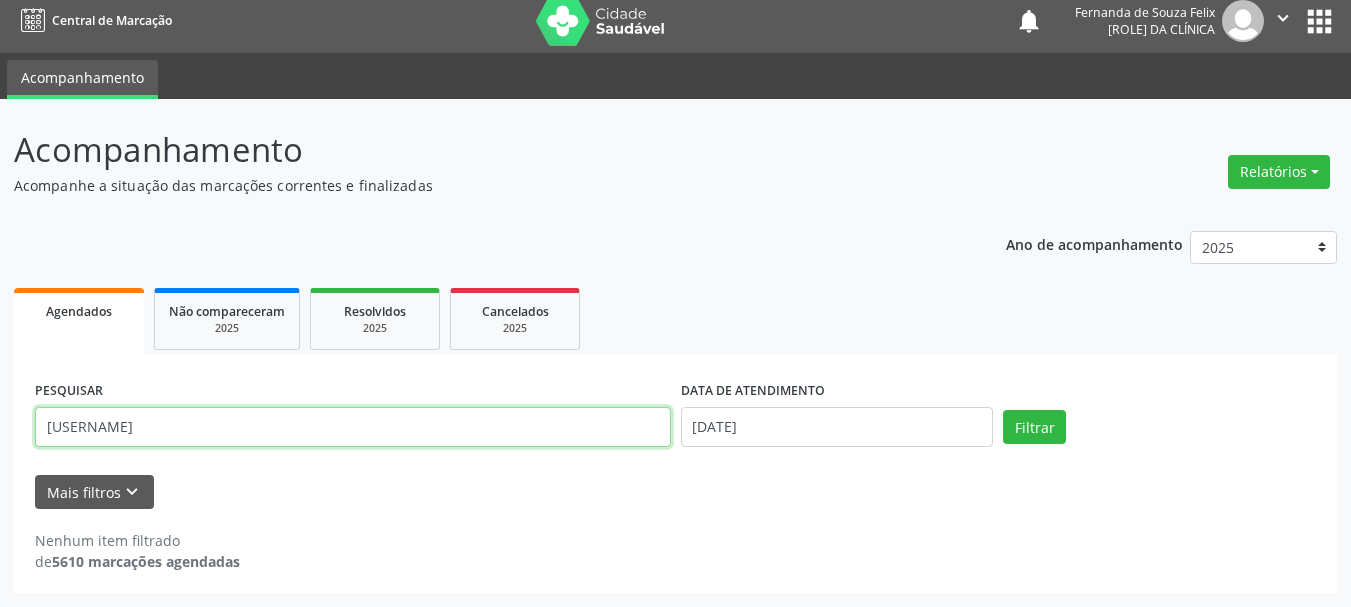 drag, startPoint x: 212, startPoint y: 418, endPoint x: 112, endPoint y: 438, distance: 101.98039 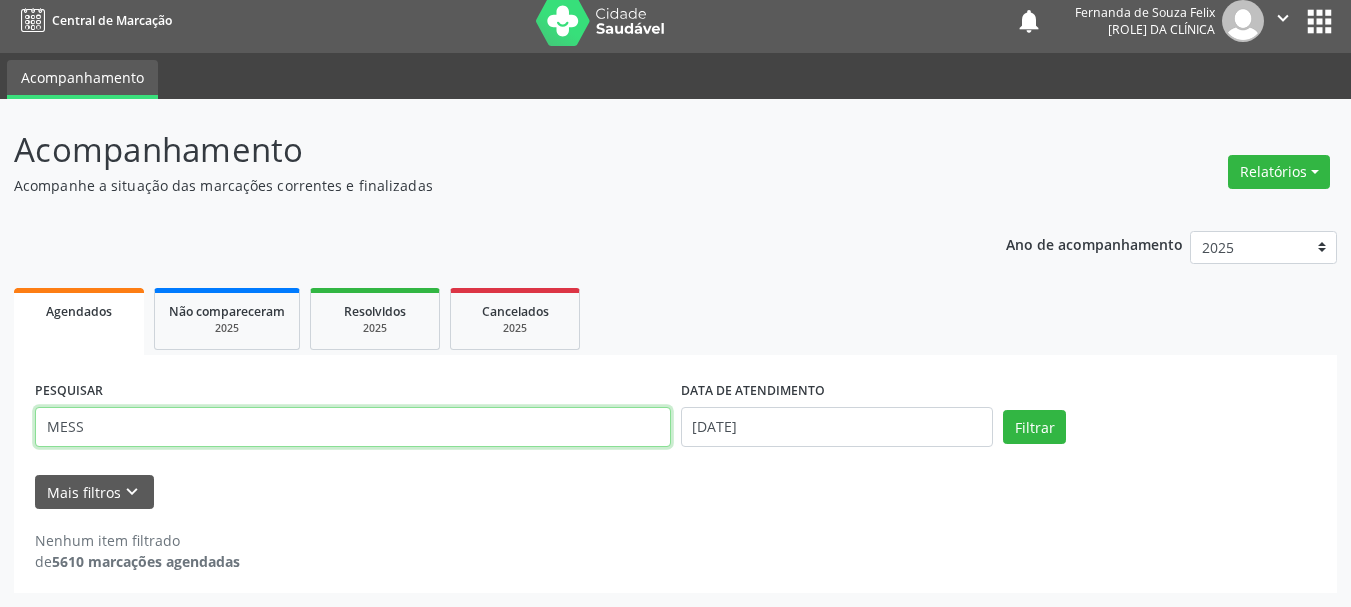 type on "MESS" 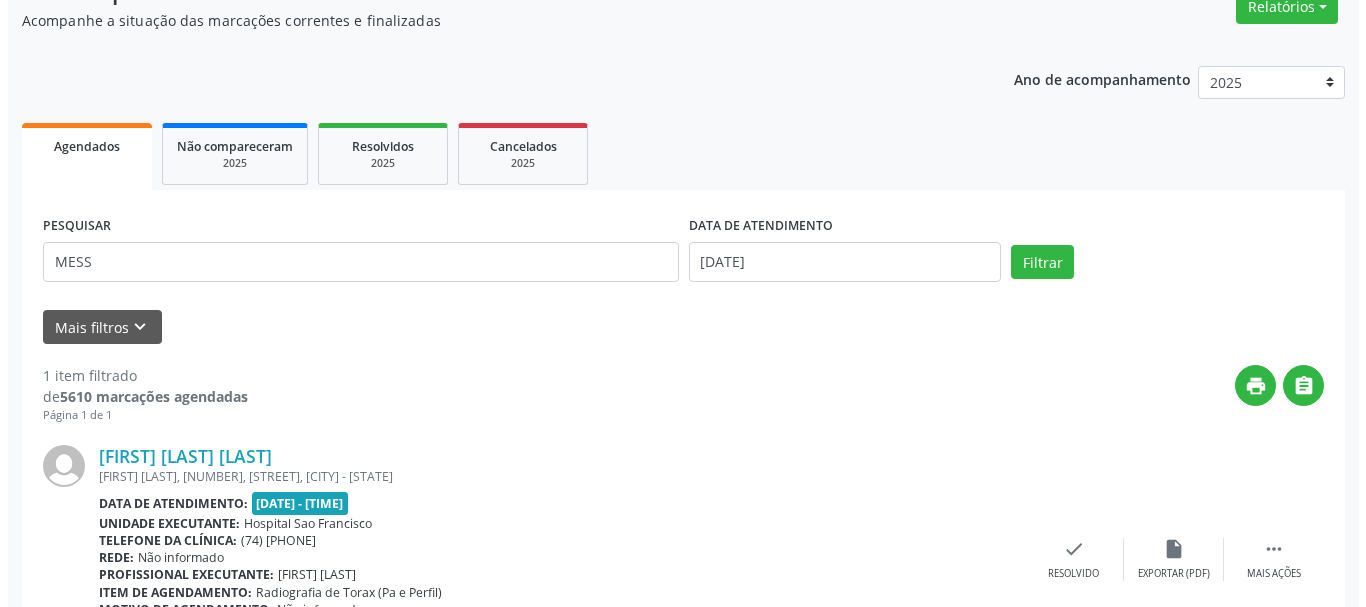 scroll, scrollTop: 211, scrollLeft: 0, axis: vertical 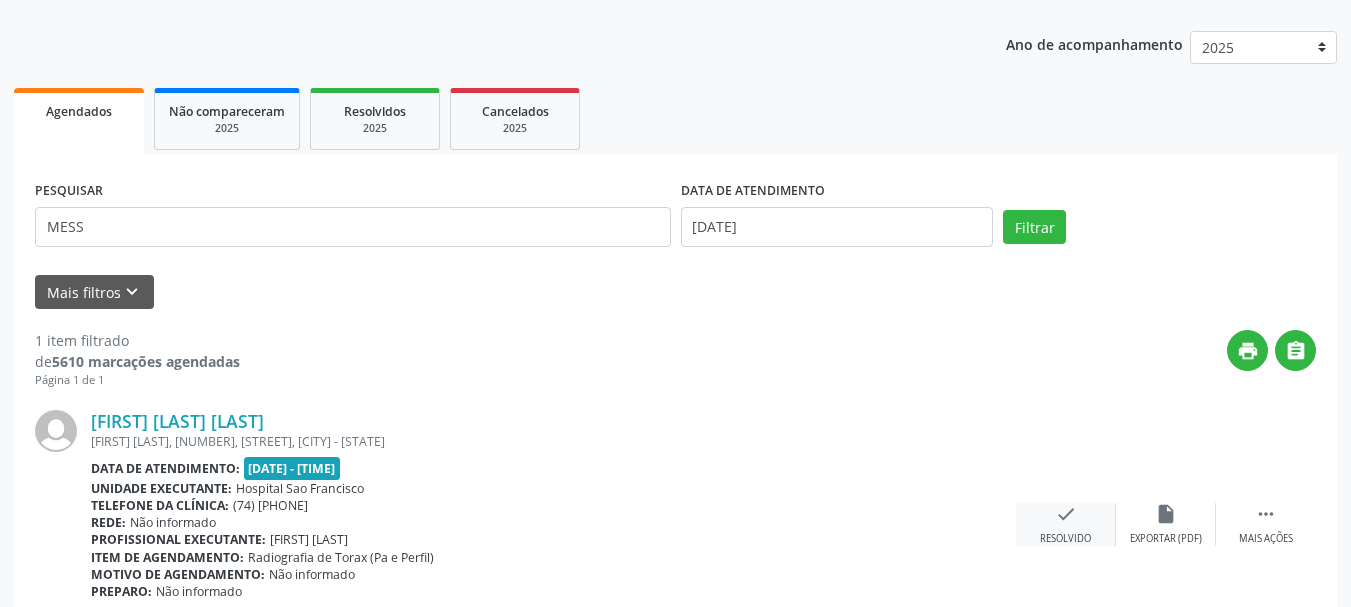 click on "check" at bounding box center (1166, 514) 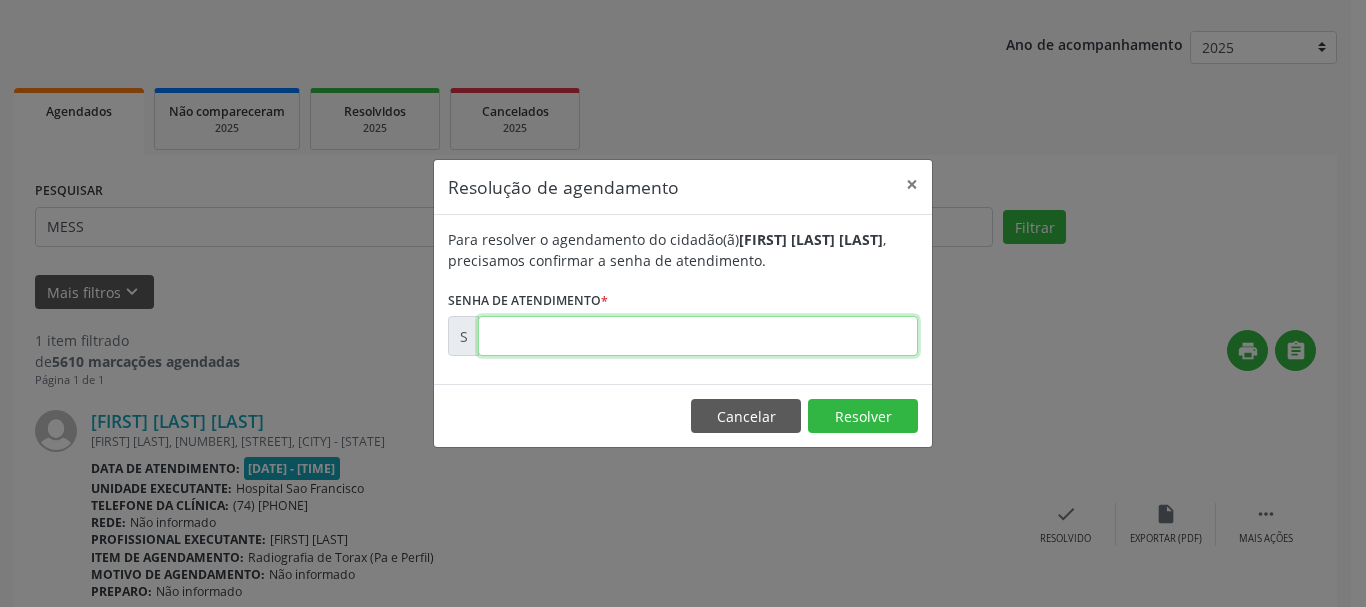 click at bounding box center [698, 336] 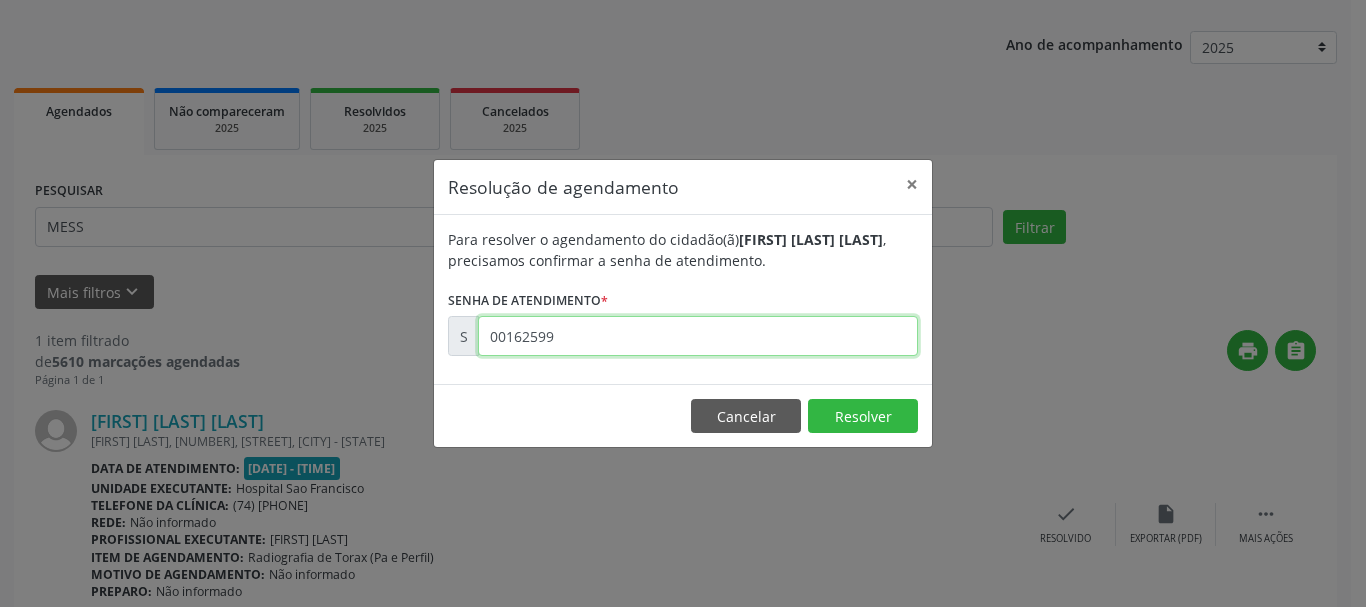 type on "00162599" 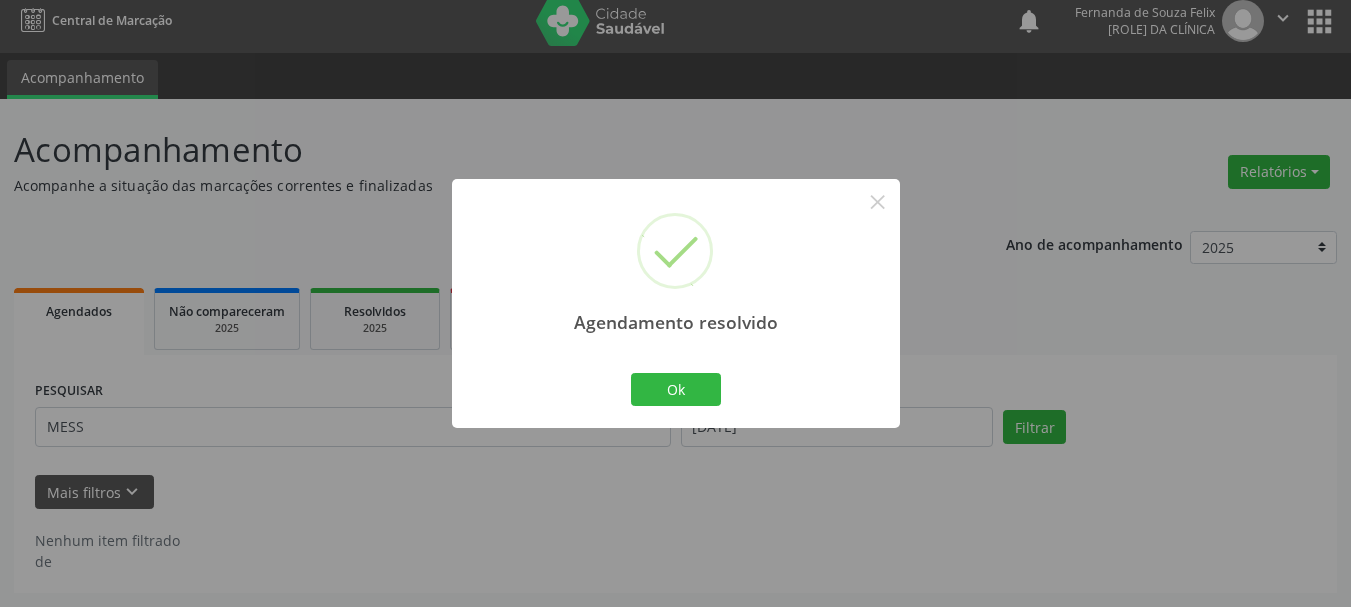 scroll, scrollTop: 11, scrollLeft: 0, axis: vertical 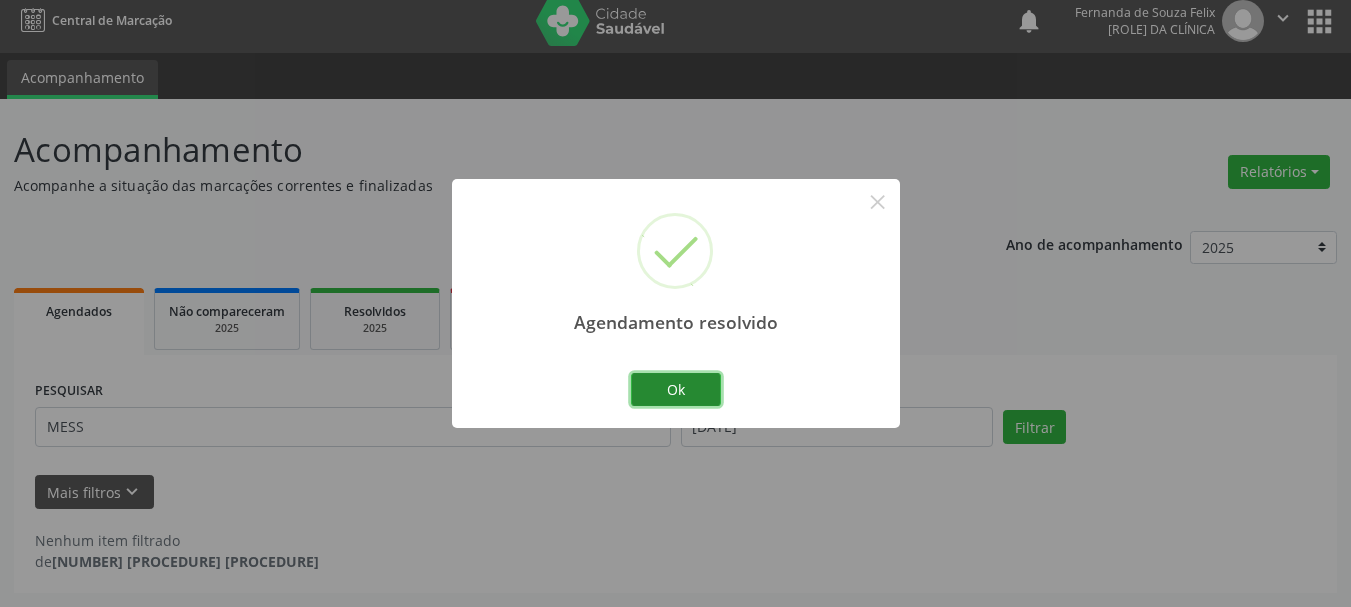 click on "Ok" at bounding box center (676, 390) 